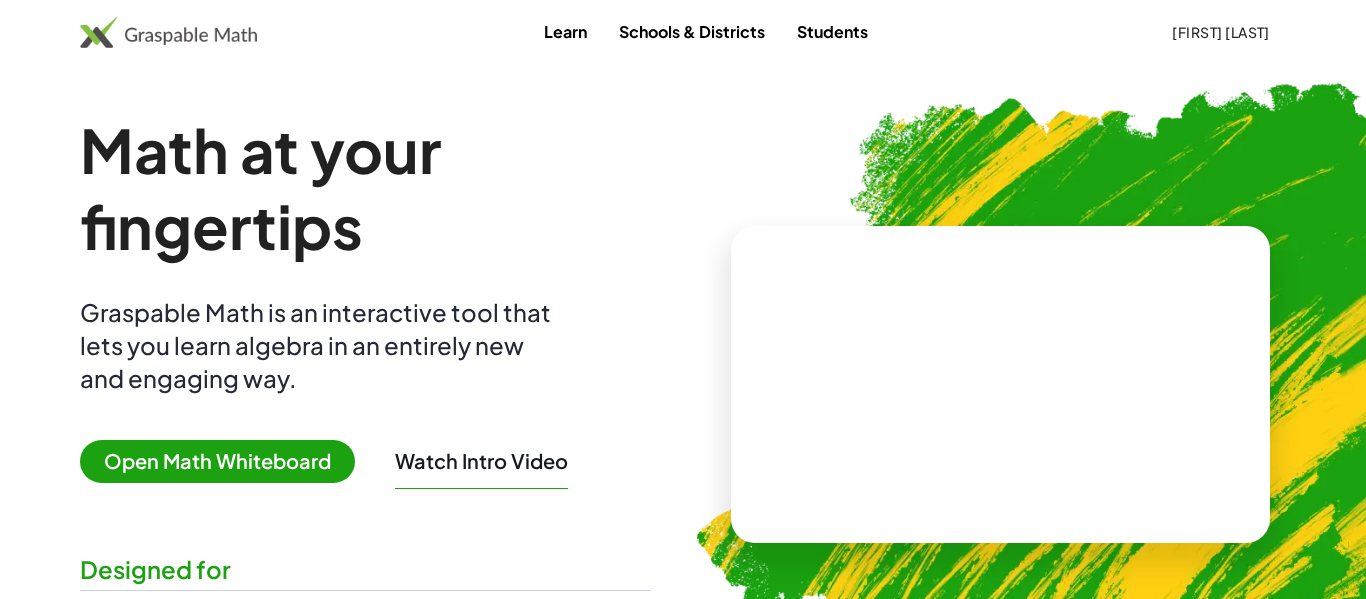 scroll, scrollTop: 0, scrollLeft: 0, axis: both 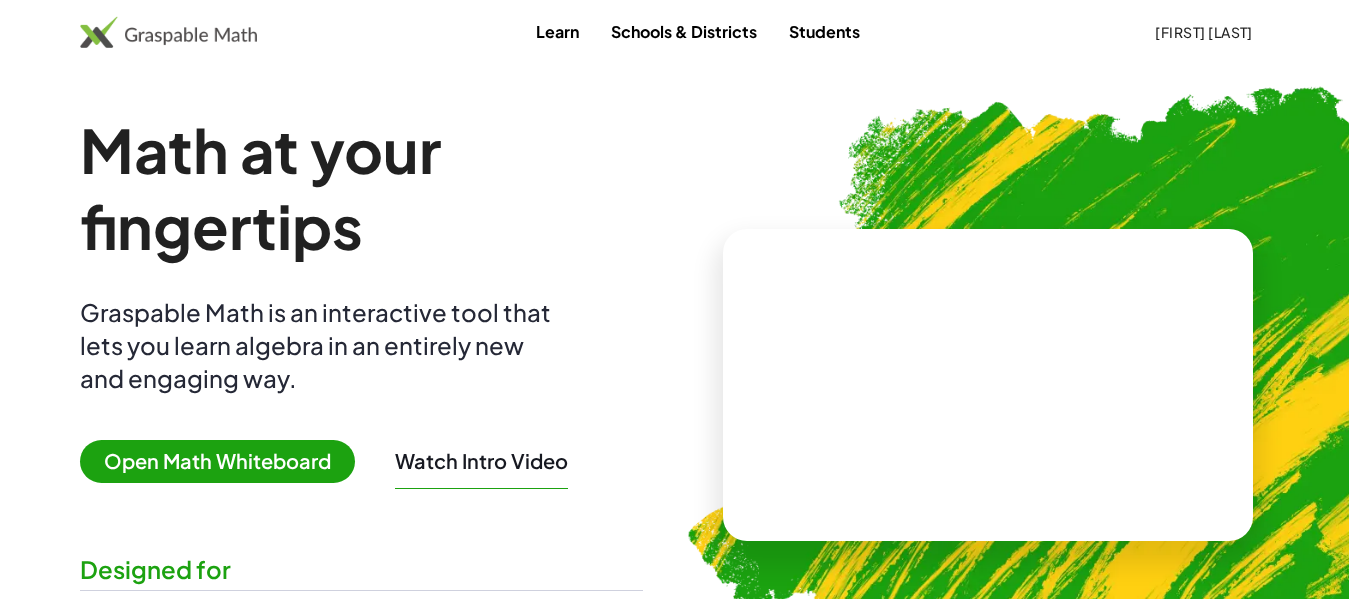 click on "[FIRST] [LAST]" 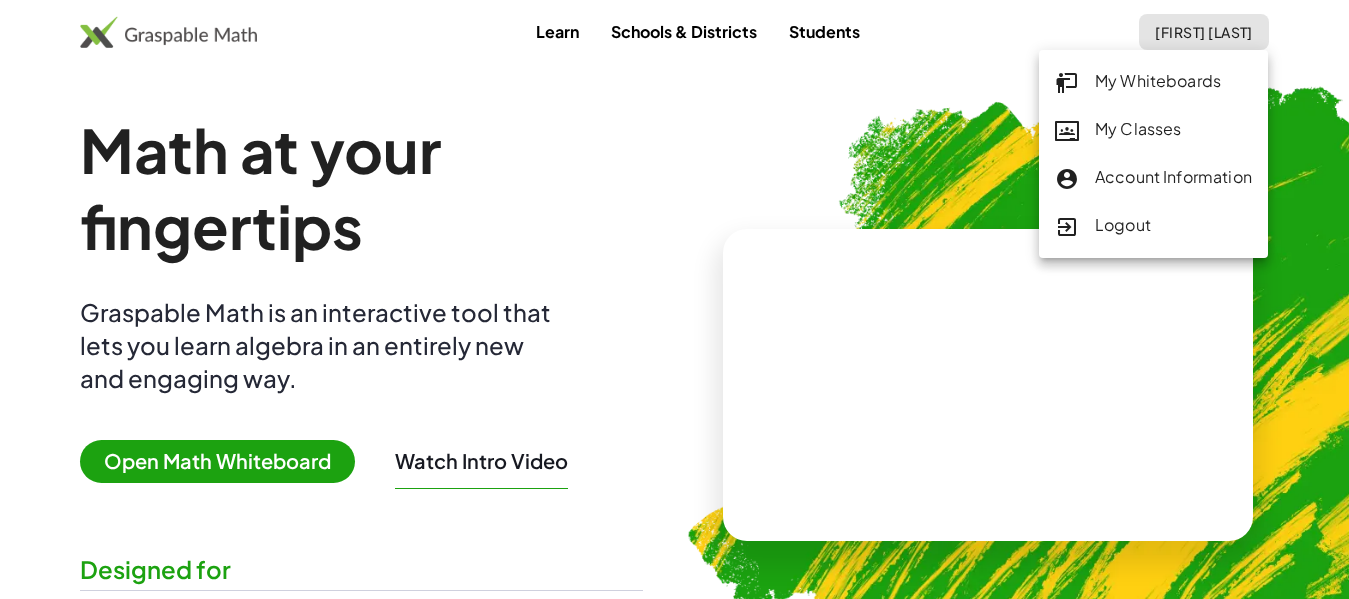click at bounding box center [1089, 376] 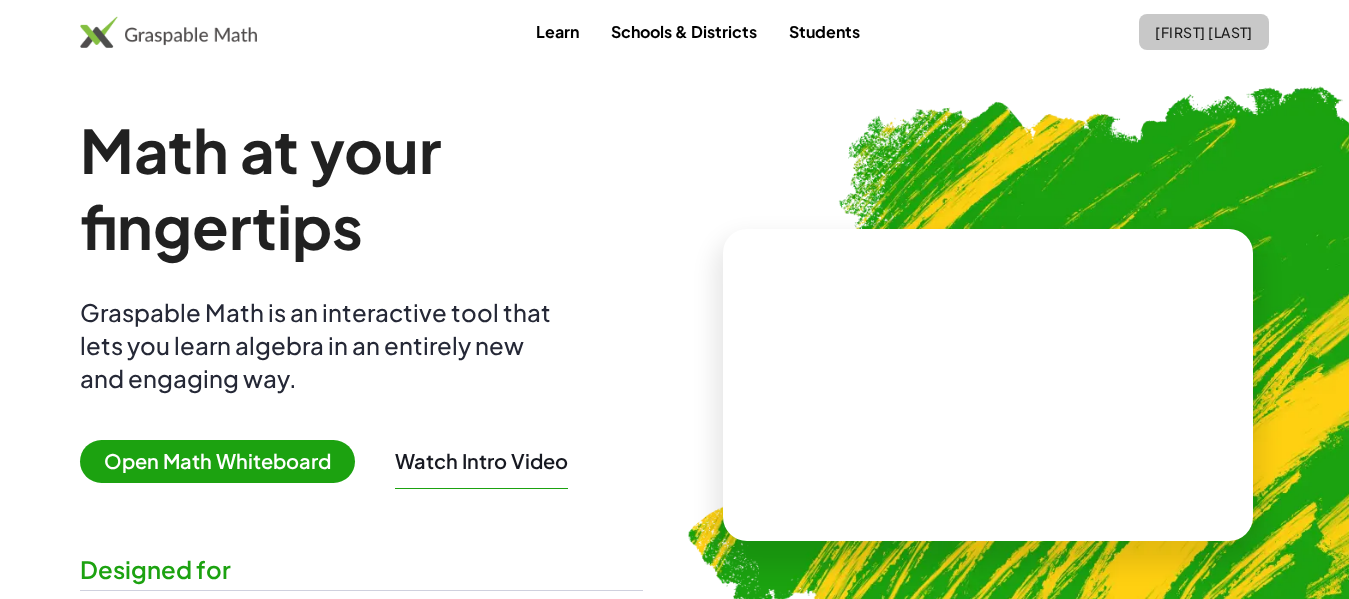click on "[FIRST] [LAST]" 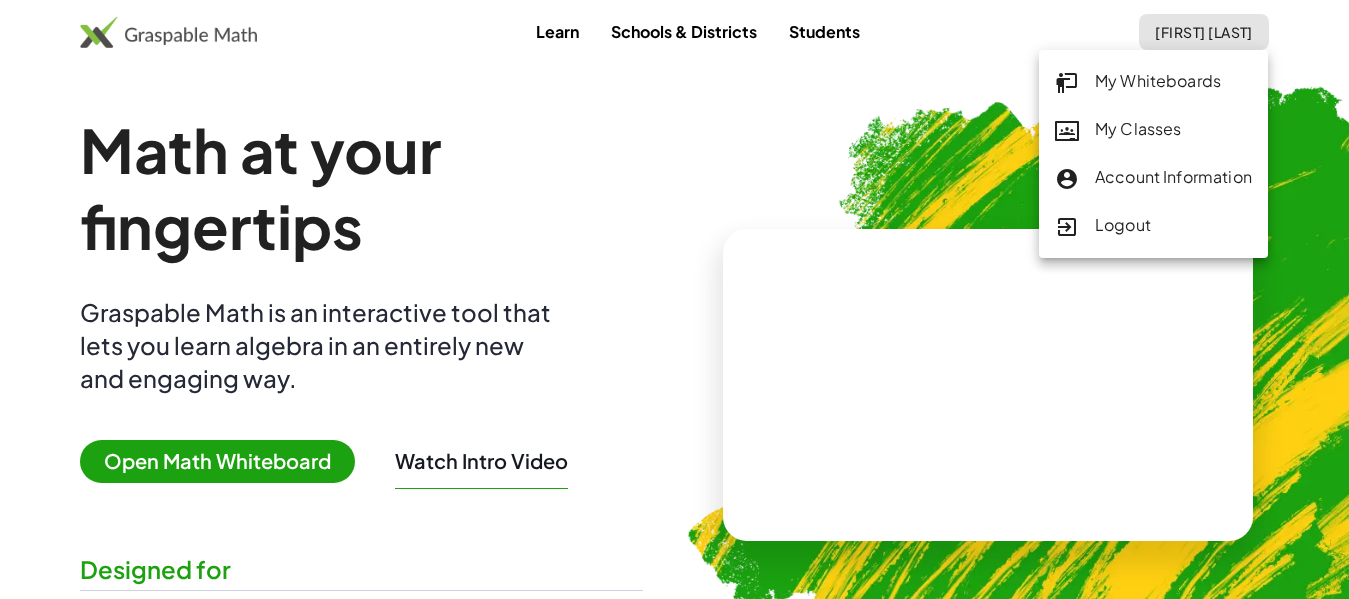 click on "My Whiteboards" 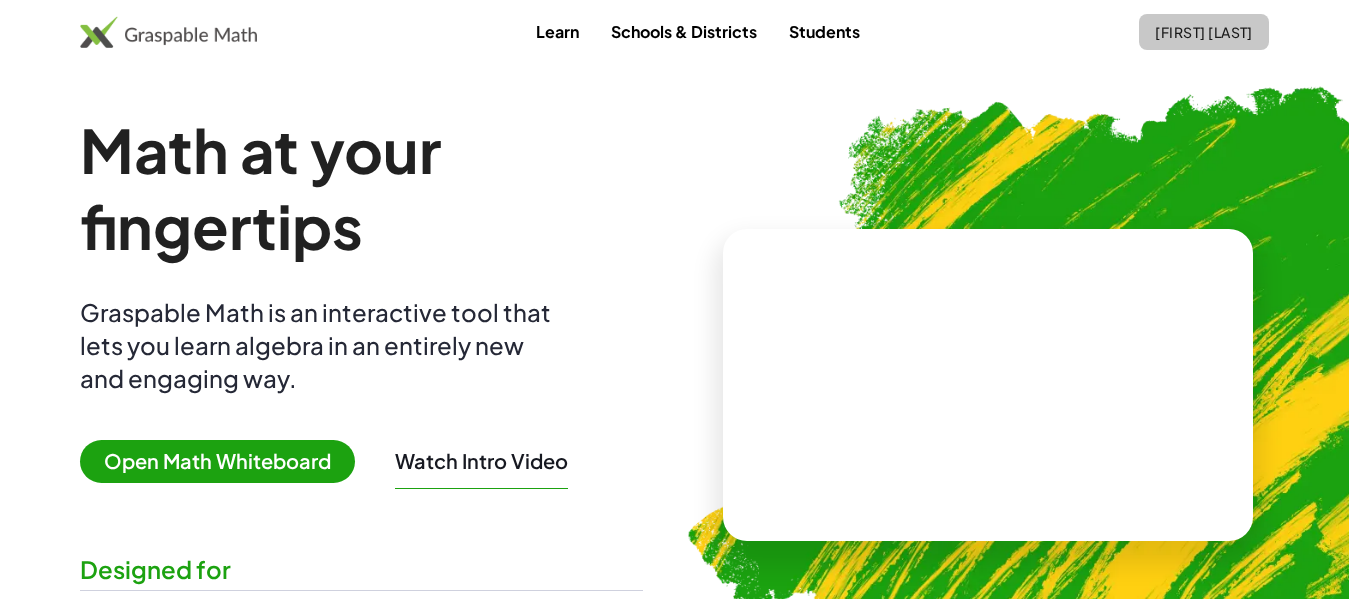 click on "[FIRST] [LAST]" at bounding box center [1204, 32] 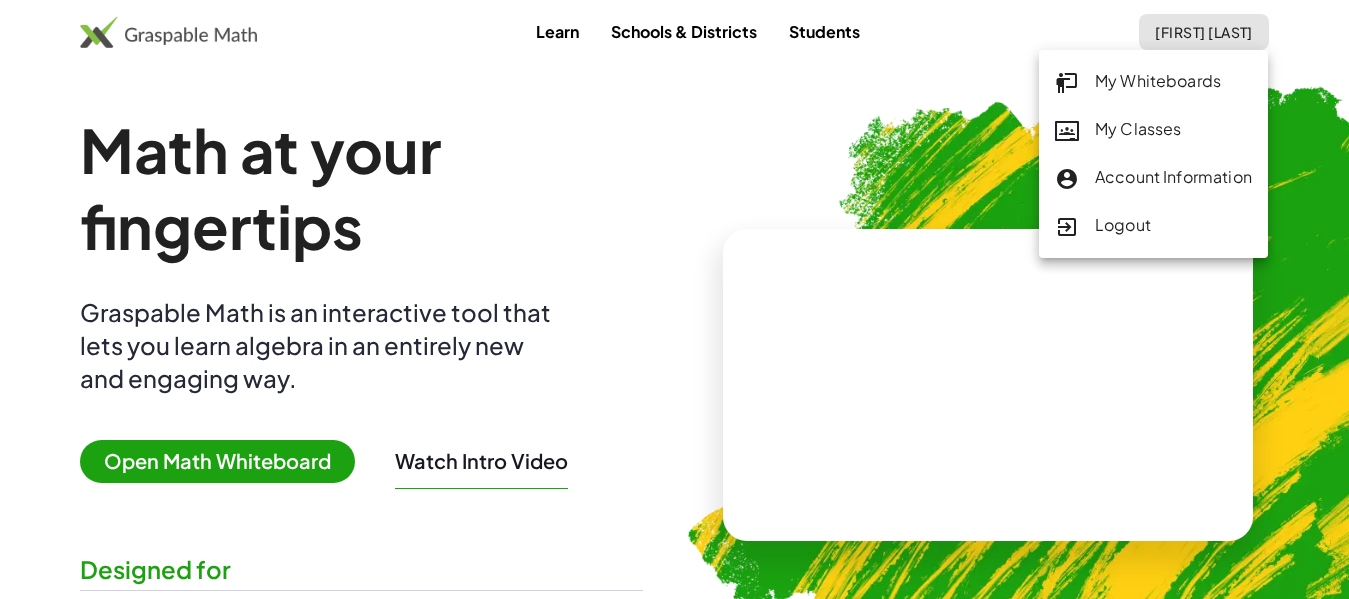 click on "My Classes" 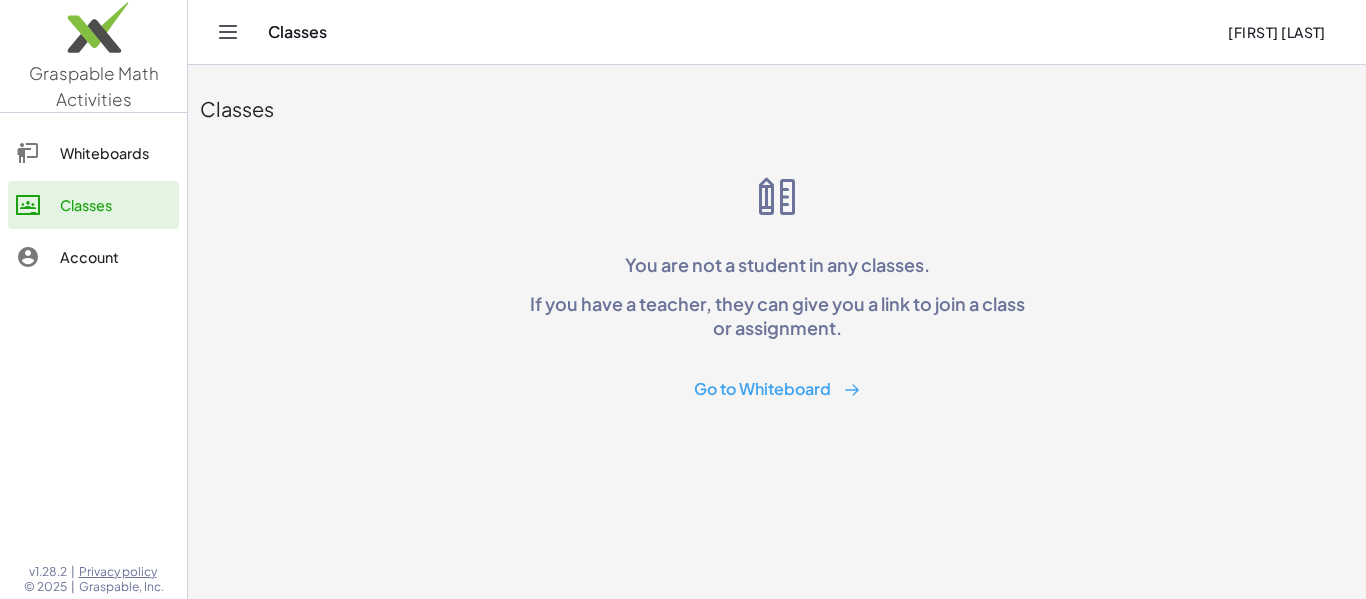 click on "You are not a student in any classes.  If you have a teacher, they can give you a link to join a class or assignment.   Go to Whiteboard" 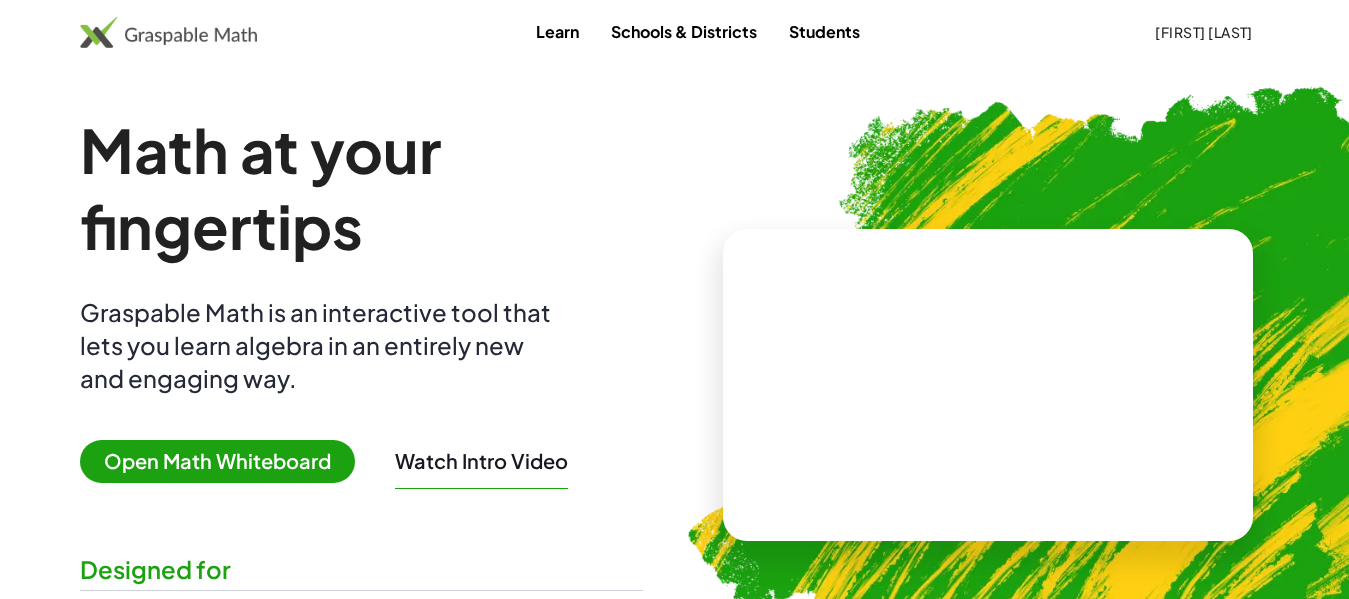 click on "Open Math Whiteboard" at bounding box center (217, 461) 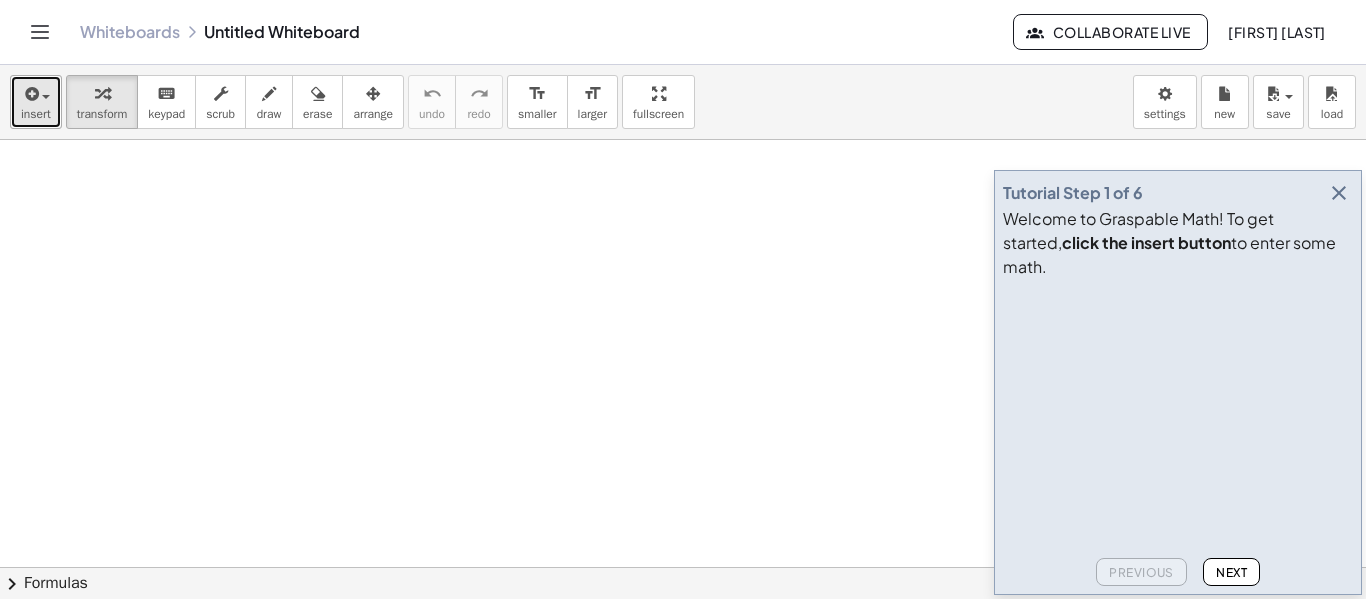 click on "insert" at bounding box center [36, 102] 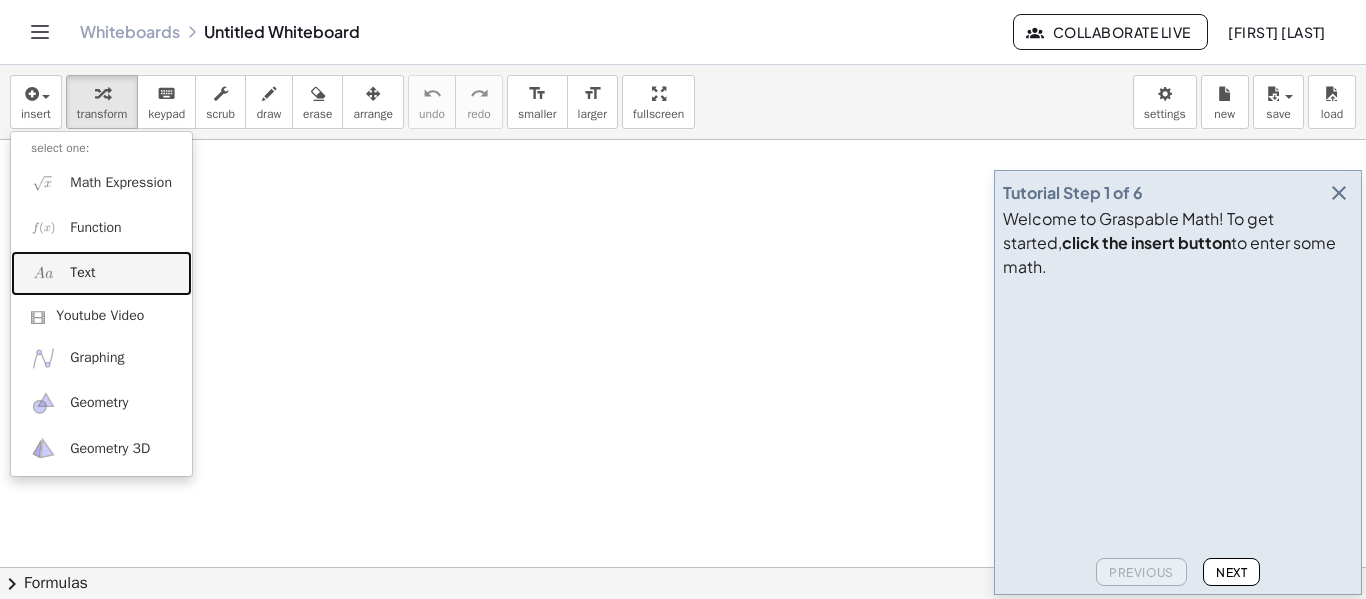 click on "Text" at bounding box center [82, 273] 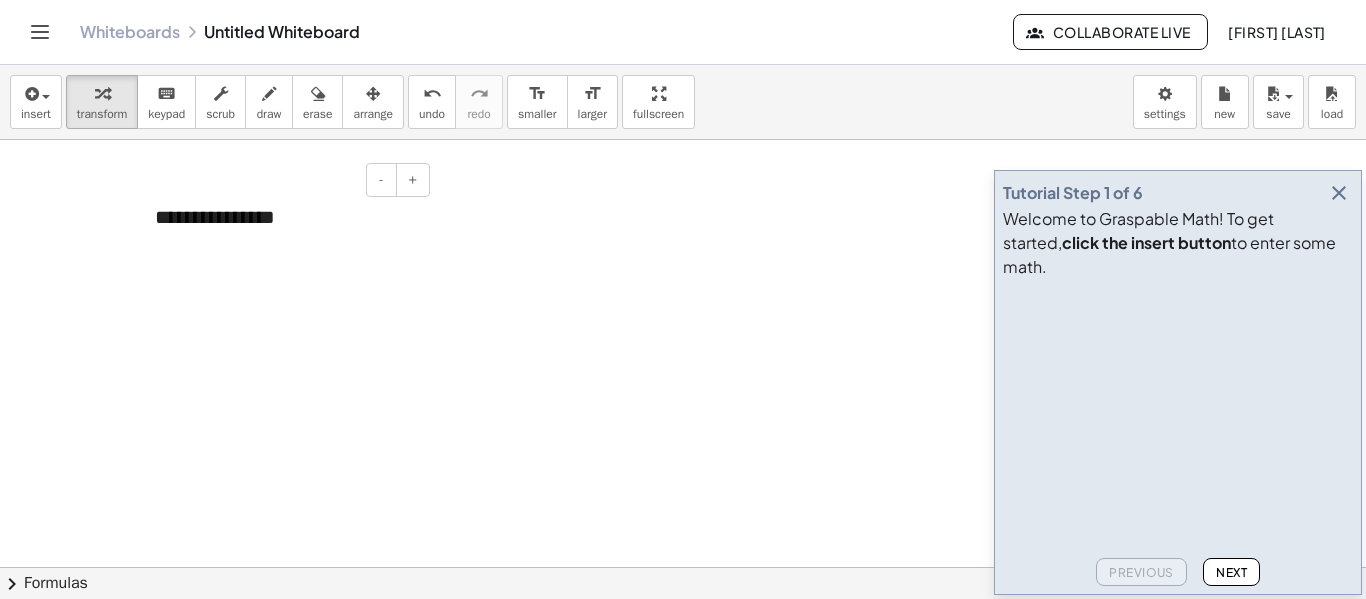click on "**********" at bounding box center (285, 217) 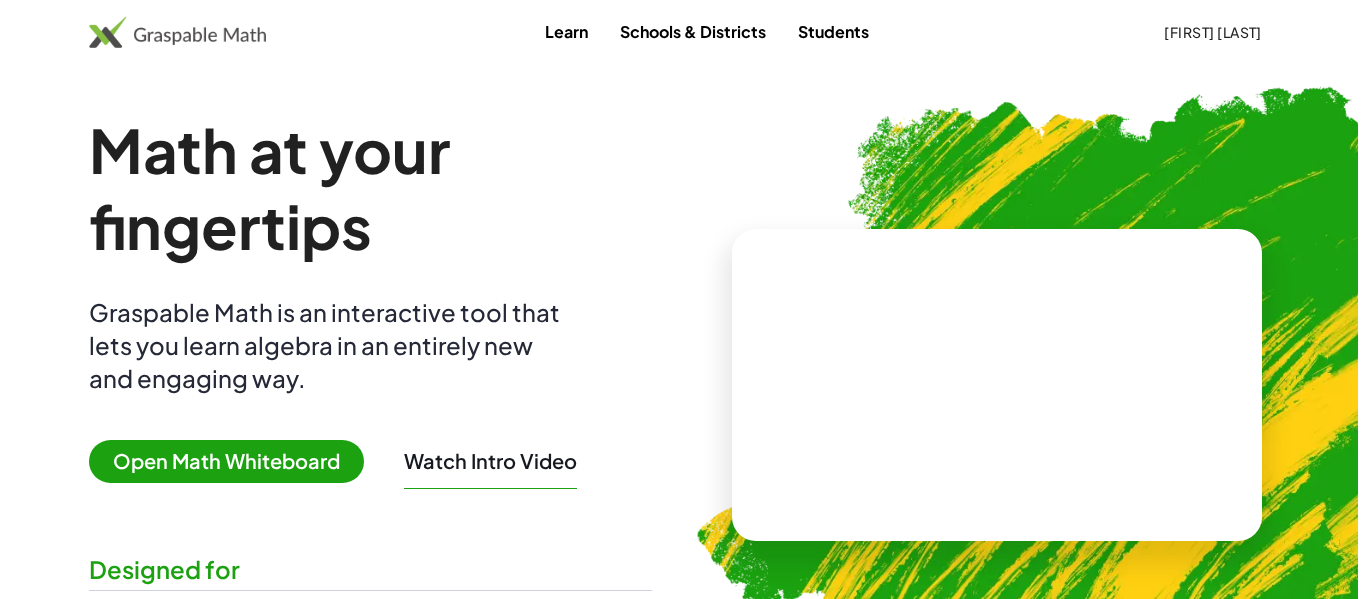 scroll, scrollTop: 0, scrollLeft: 0, axis: both 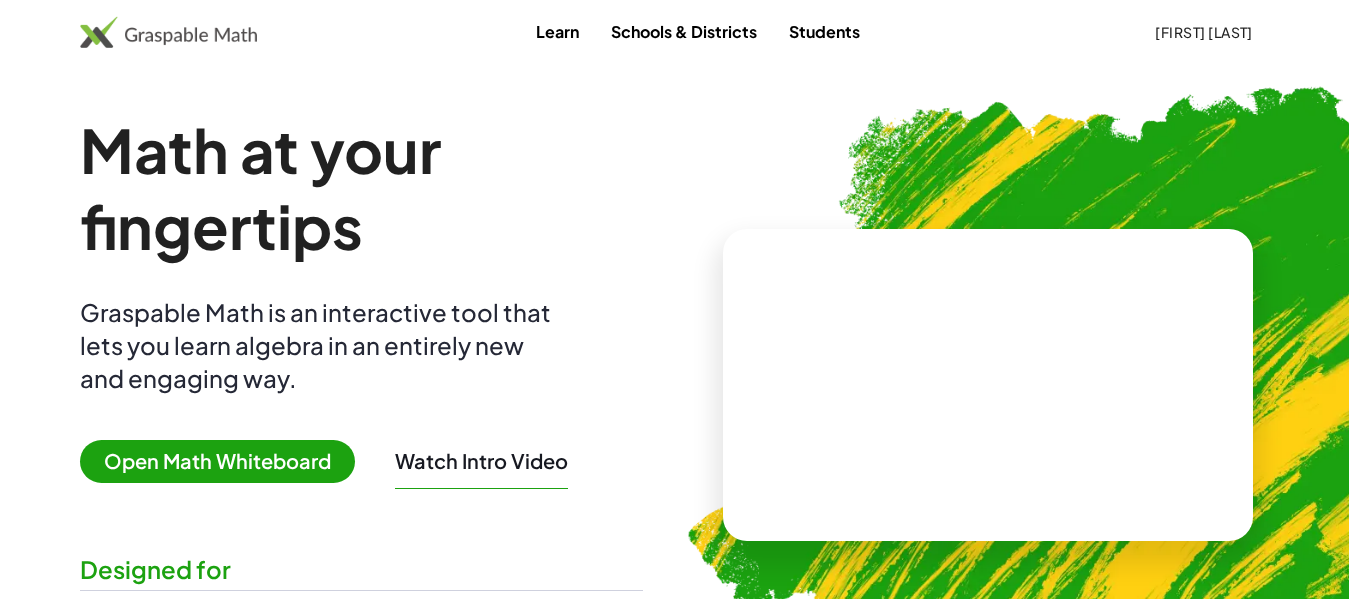 click on "Open Math Whiteboard" at bounding box center (217, 461) 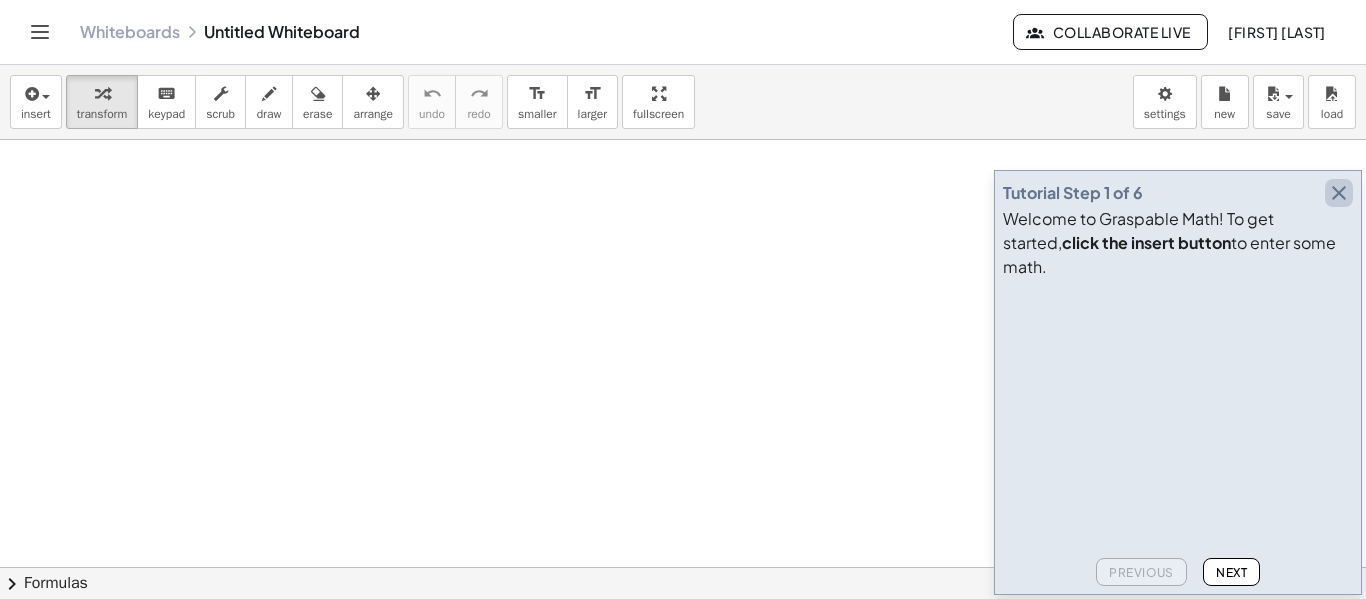 click at bounding box center (1339, 193) 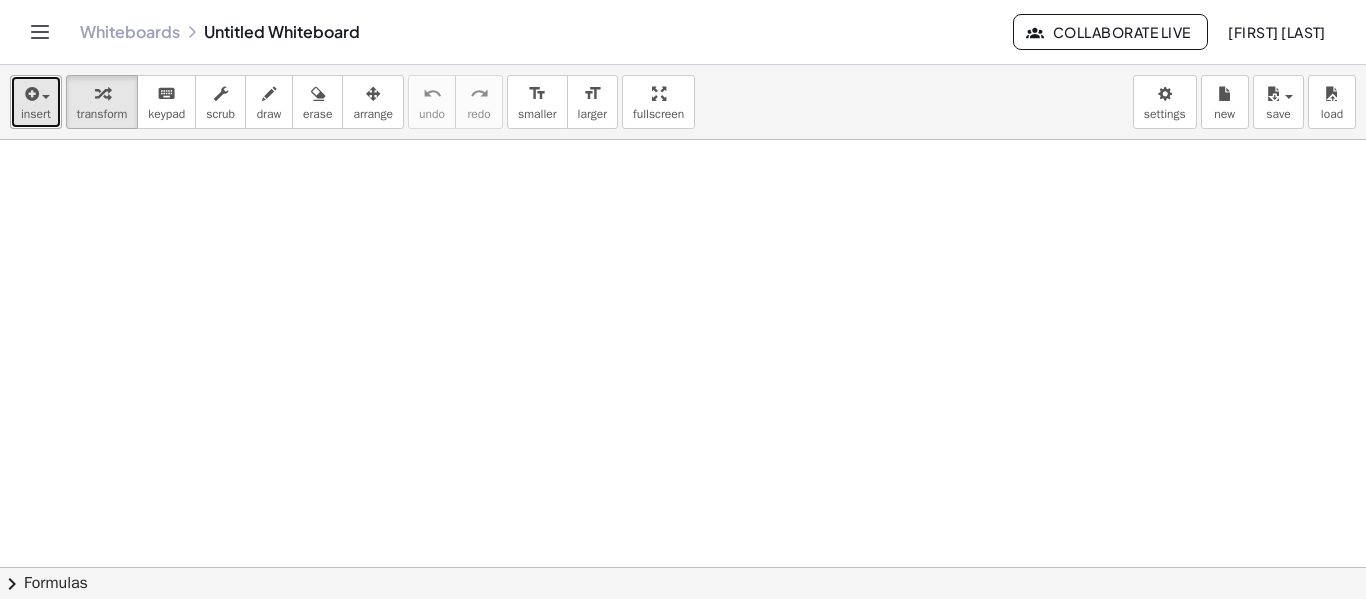 click at bounding box center [30, 94] 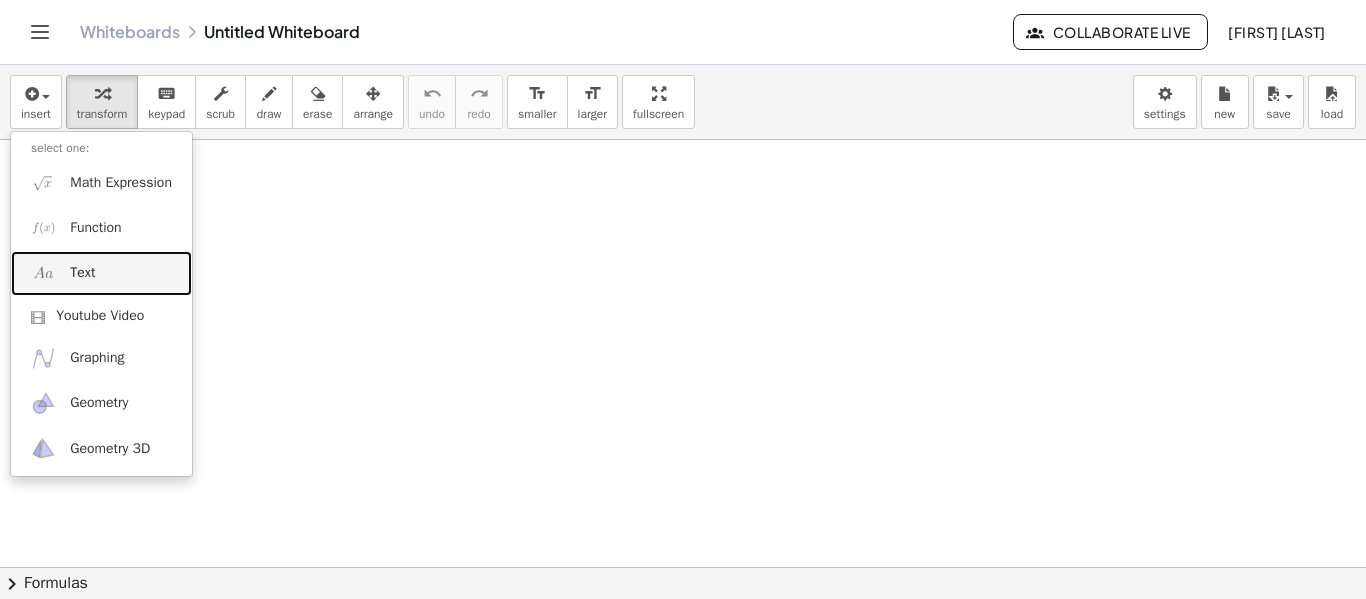 click on "Text" at bounding box center [101, 273] 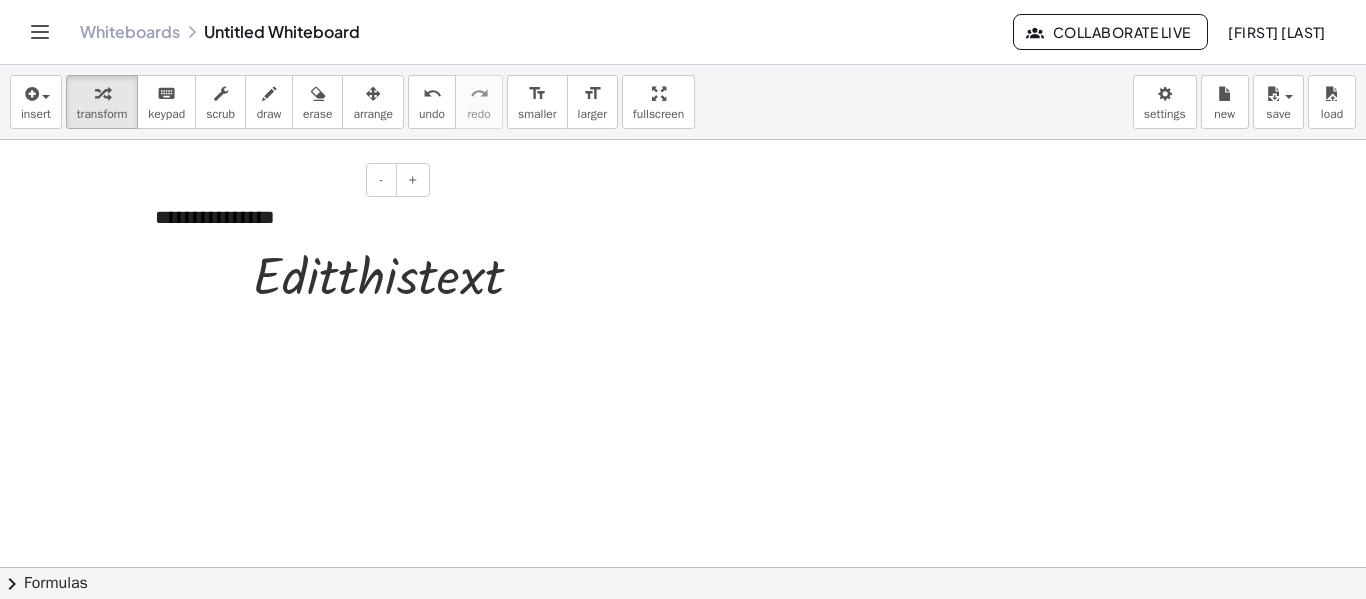 click on "**********" at bounding box center (285, 217) 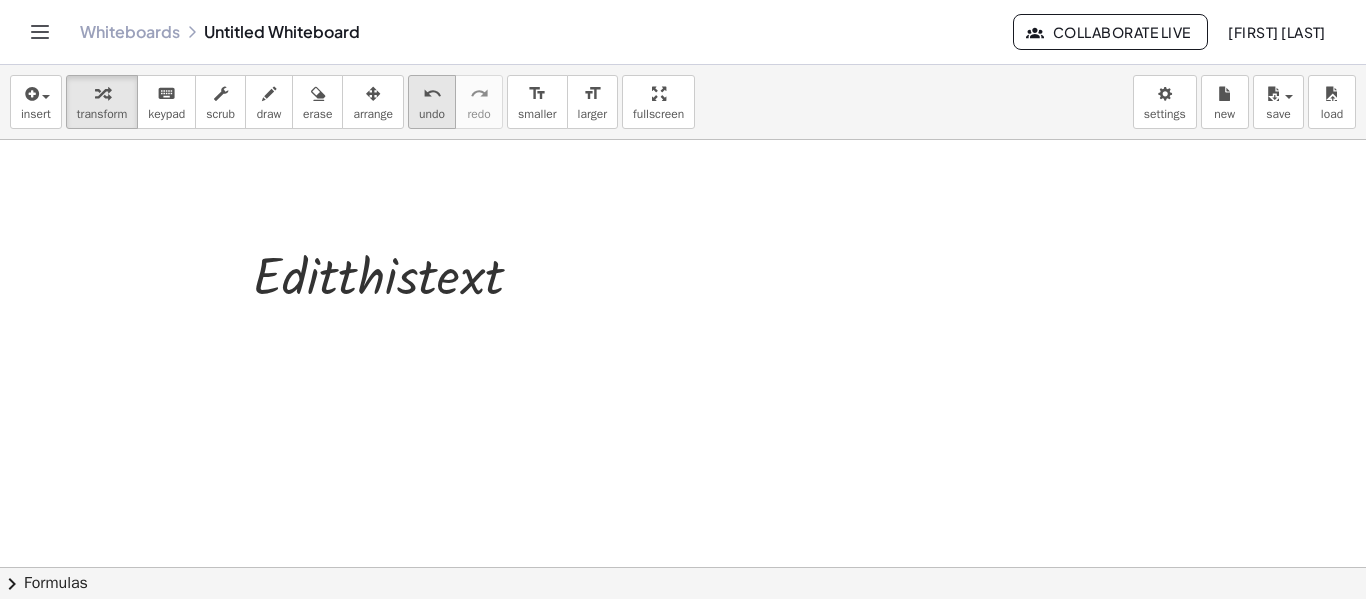 click on "undo" at bounding box center (432, 114) 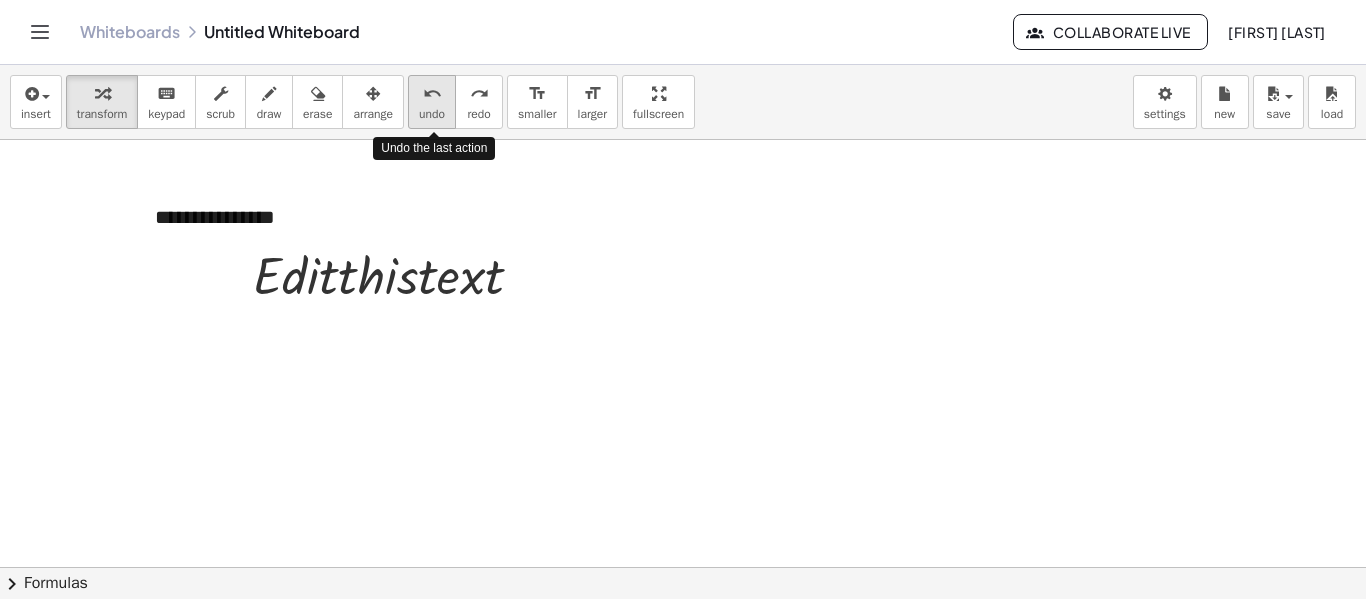 click on "undo" at bounding box center (432, 114) 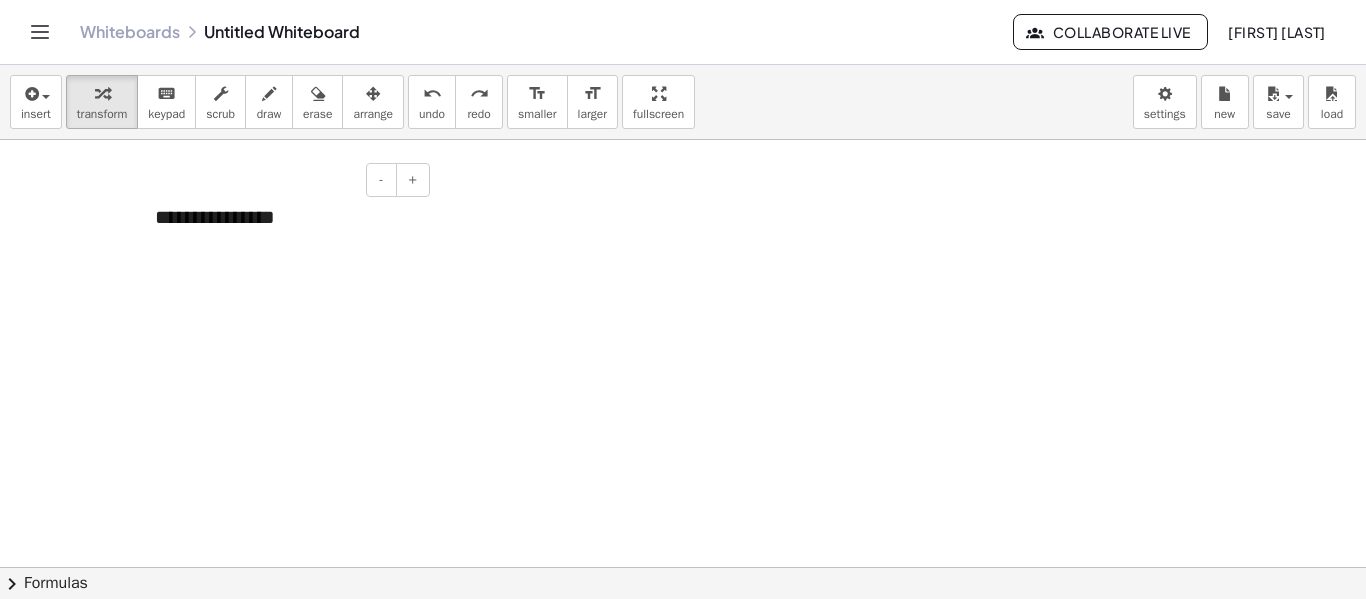 click on "**********" at bounding box center [285, 217] 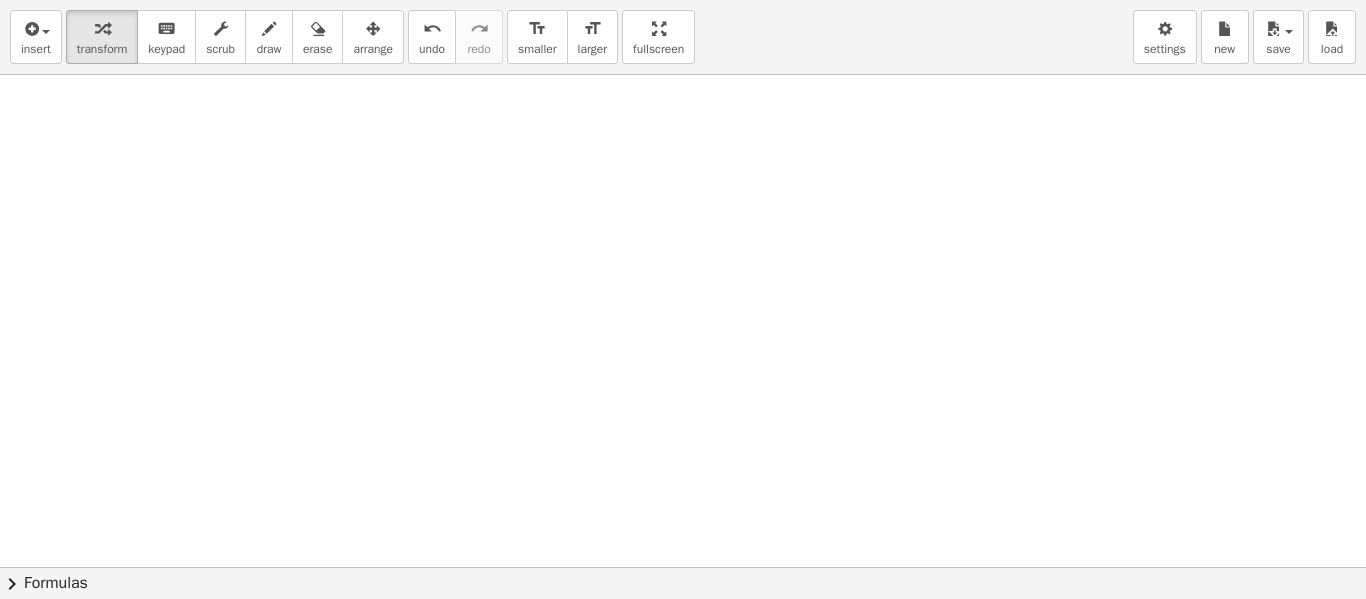 click on "insert select one: Math Expression Function Text Youtube Video Graphing Geometry Geometry 3D transform keyboard keypad scrub draw erase arrange undo undo redo redo format_size smaller format_size larger fullscreen load   save new settings - + × chevron_right  Formulas
Drag one side of a formula onto a highlighted expression on the canvas to apply it.
Quadratic Formula
+ · a · x 2 + · b · x + c = 0
⇔
x = · ( − b ± 2 √ ( + b 2 − · 4 · a · c ) ) · 2 · a
+ x 2 + · p · x + q = 0
⇔
x = − · p · 2 ± 2 √ ( + ( · p · 2 ) 2 − q )
Manually Factoring a Quadratic
+ x 2 + · b · x + c
· ( + x + ⬚ ) (" at bounding box center (683, 299) 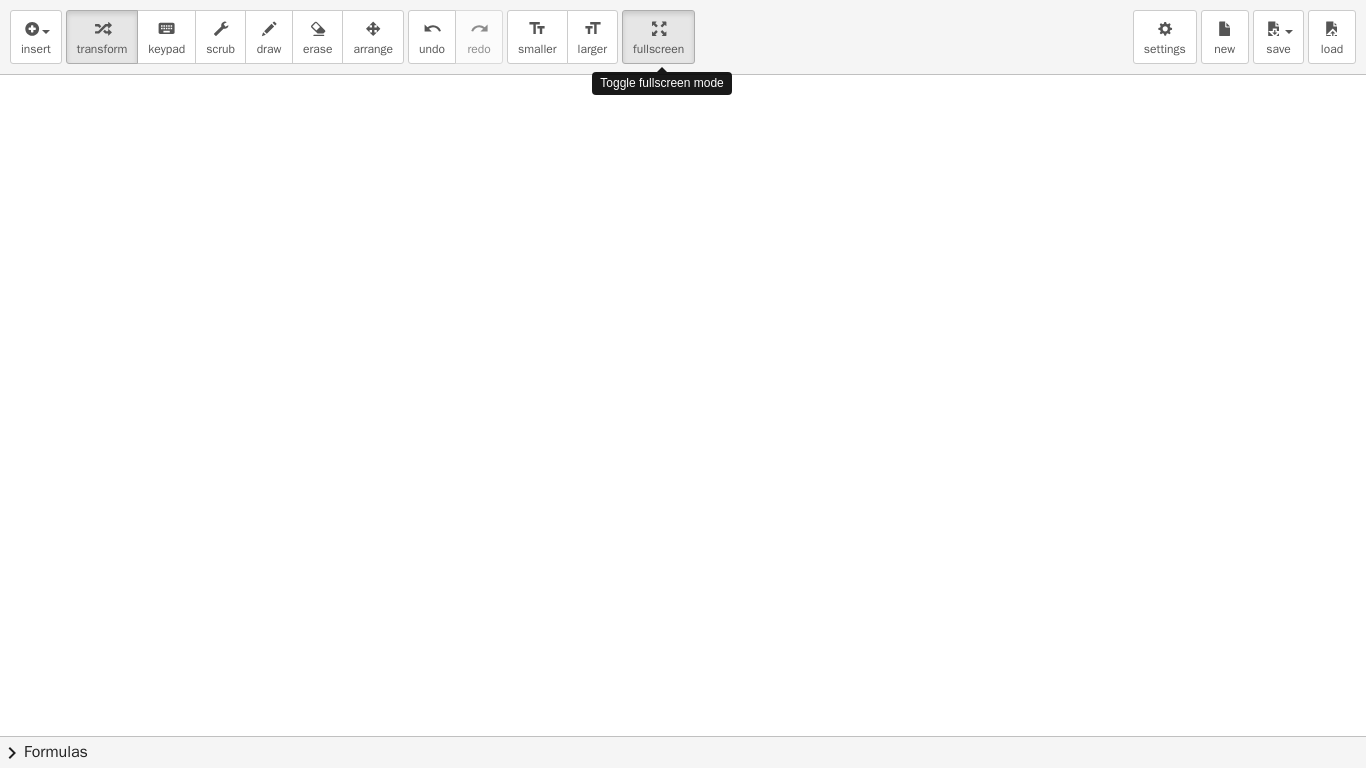 drag, startPoint x: 665, startPoint y: 22, endPoint x: 665, endPoint y: -99, distance: 121 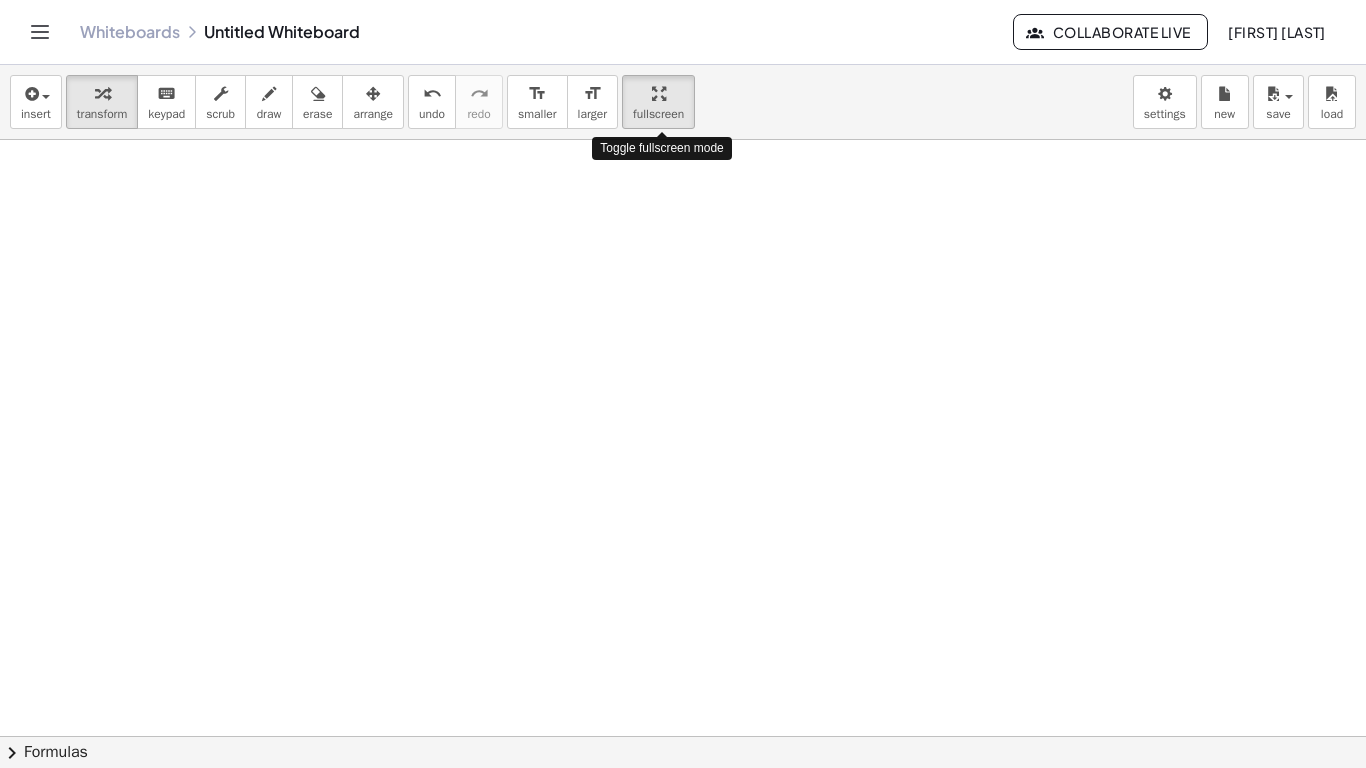 click on "Graspable Math Activities Whiteboards Classes Account v1.28.2 | Privacy policy © 2025 | Graspable, Inc. Whiteboards Untitled Whiteboard Collaborate Live  gisel salcedo   insert select one: Math Expression Function Text Youtube Video Graphing Geometry Geometry 3D transform keyboard keypad scrub draw erase arrange undo undo redo redo format_size smaller format_size larger fullscreen load   save new settings Toggle fullscreen mode - + × chevron_right  Formulas
Drag one side of a formula onto a highlighted expression on the canvas to apply it.
Quadratic Formula
+ · a · x 2 + · b · x + c = 0
⇔
x = · ( − b ± 2 √ ( + b 2 − · 4 · a · c ) ) · 2 · a
+ x 2 + · p · x + q = 0
⇔
x = − · p ·" at bounding box center [683, 384] 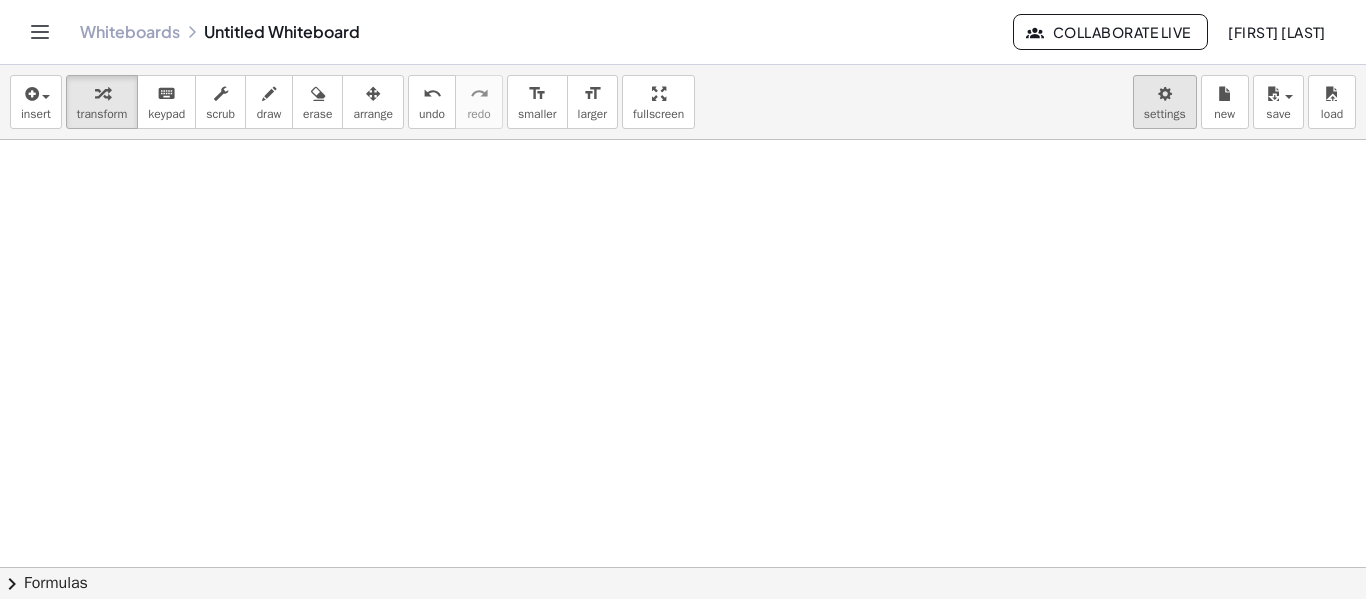 click on "Graspable Math Activities Whiteboards Classes Account v1.28.2 | Privacy policy © 2025 | Graspable, Inc. Whiteboards Untitled Whiteboard Collaborate Live  gisel salcedo   insert select one: Math Expression Function Text Youtube Video Graphing Geometry Geometry 3D transform keyboard keypad scrub draw erase arrange undo undo redo redo format_size smaller format_size larger fullscreen load   save new settings Open a new whiteboard - + × chevron_right  Formulas
Drag one side of a formula onto a highlighted expression on the canvas to apply it.
Quadratic Formula
+ · a · x 2 + · b · x + c = 0
⇔
x = · ( − b ± 2 √ ( + b 2 − · 4 · a · c ) ) · 2 · a
+ x 2 + · p · x + q = 0
⇔
x = − · p · 2 ±" at bounding box center [683, 299] 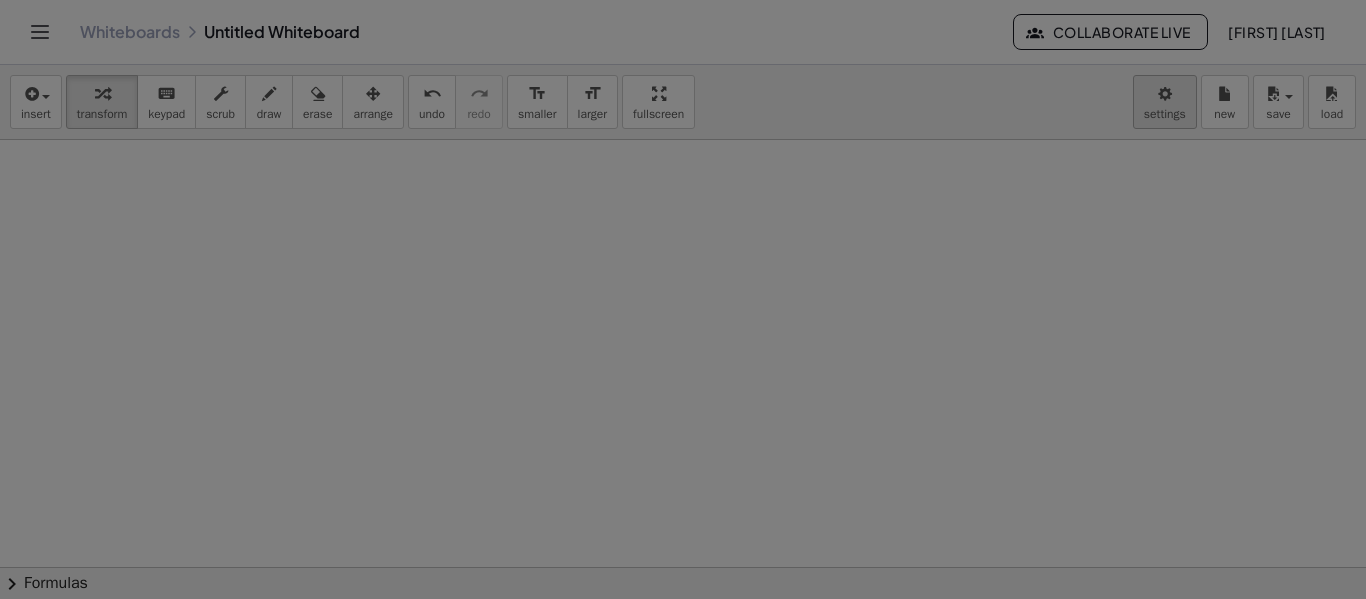 click on "× Document Settings These settings are saved with the document you are currently working on.
Rewriting Equations via Dragging
Disable Dragging
Dragging
Dragging and Simplify
Drag a term across the equals sign to apply the inverse operation to both sides. Will show the inverse terms on both sides of the equation.
Unit for Trigonometric Functions
Radians
Degrees
Already calculated steps will be updated according to this setting.
Preview:
sin ( , 90 ) = 1
Show Edit/Balance Buttons
Show Edit/Balance Buttons
Show or hide the edit or balance button beneath each derivation.
Substitute with parenthesis
+ a 2" at bounding box center (0, 0) 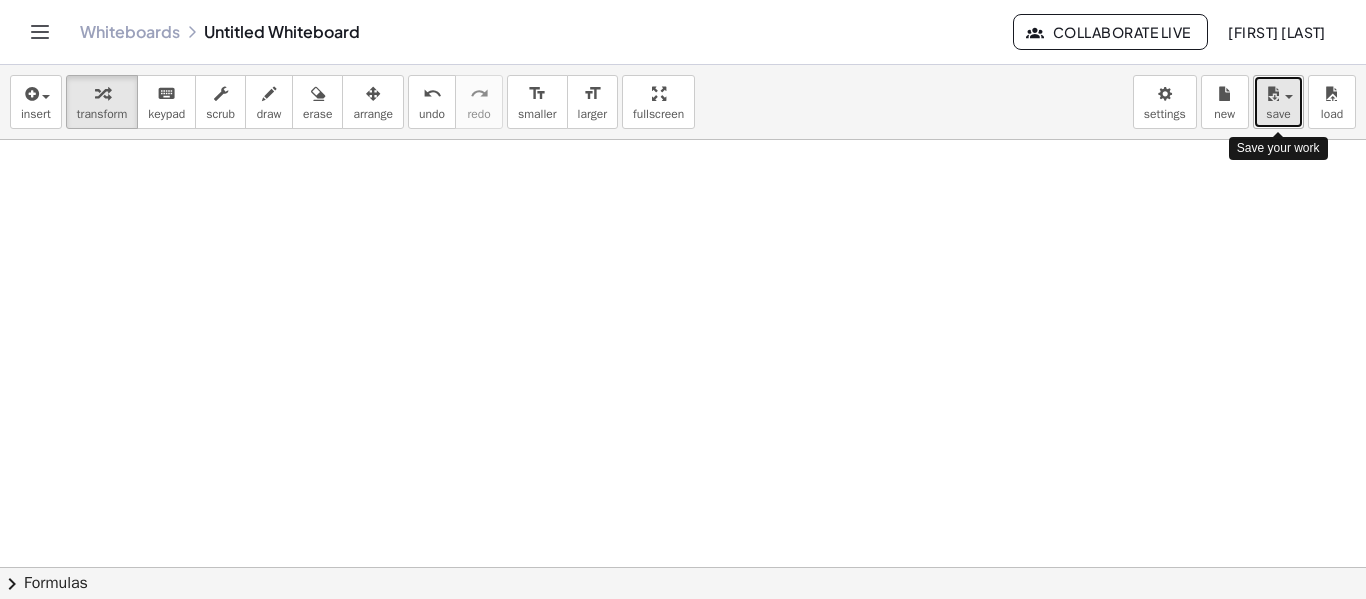 click at bounding box center (1278, 93) 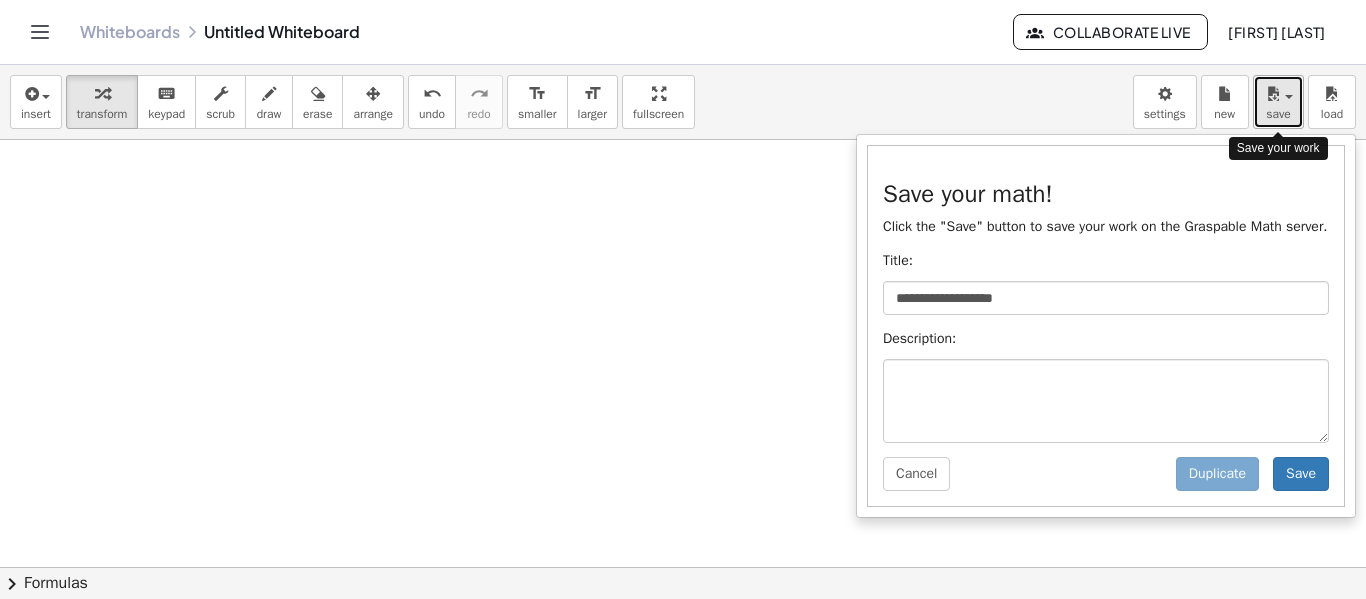 click at bounding box center [1278, 93] 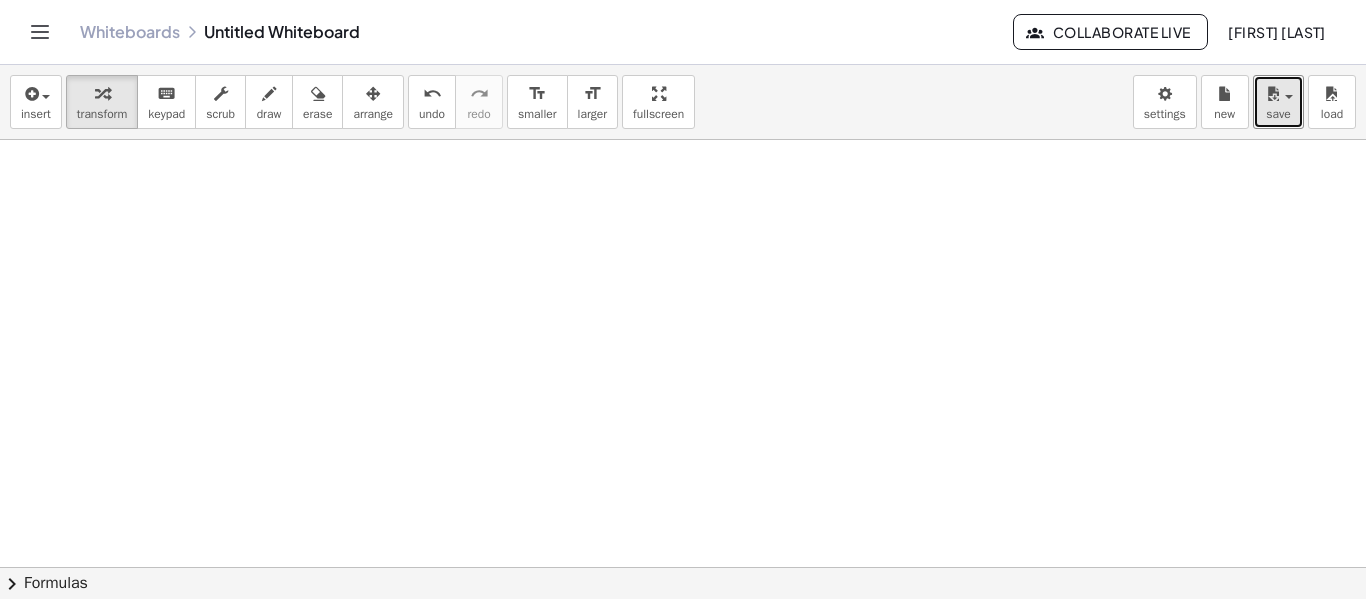 type 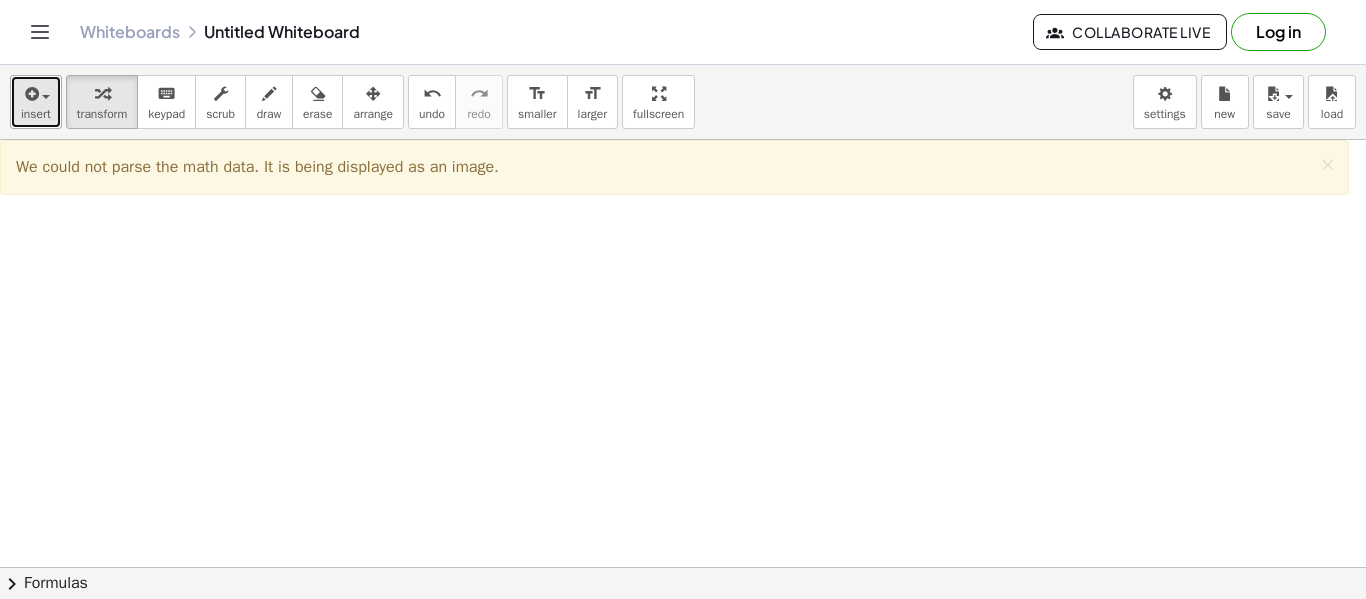click on "insert" at bounding box center [36, 114] 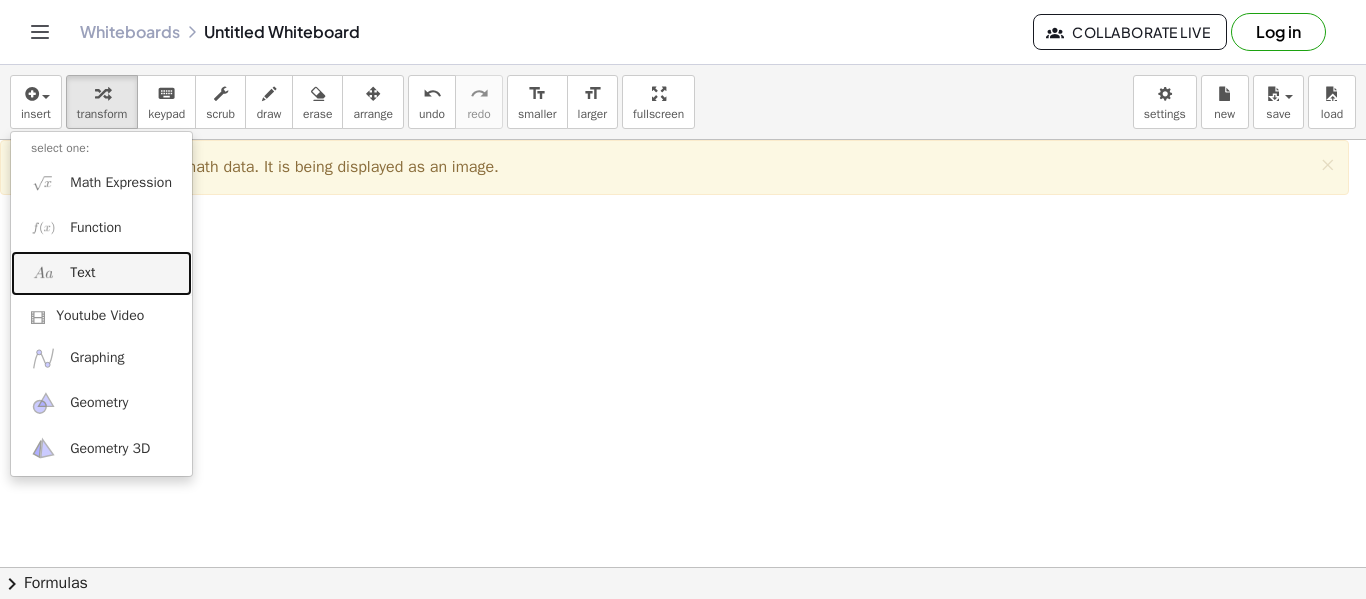 click on "Text" at bounding box center [101, 273] 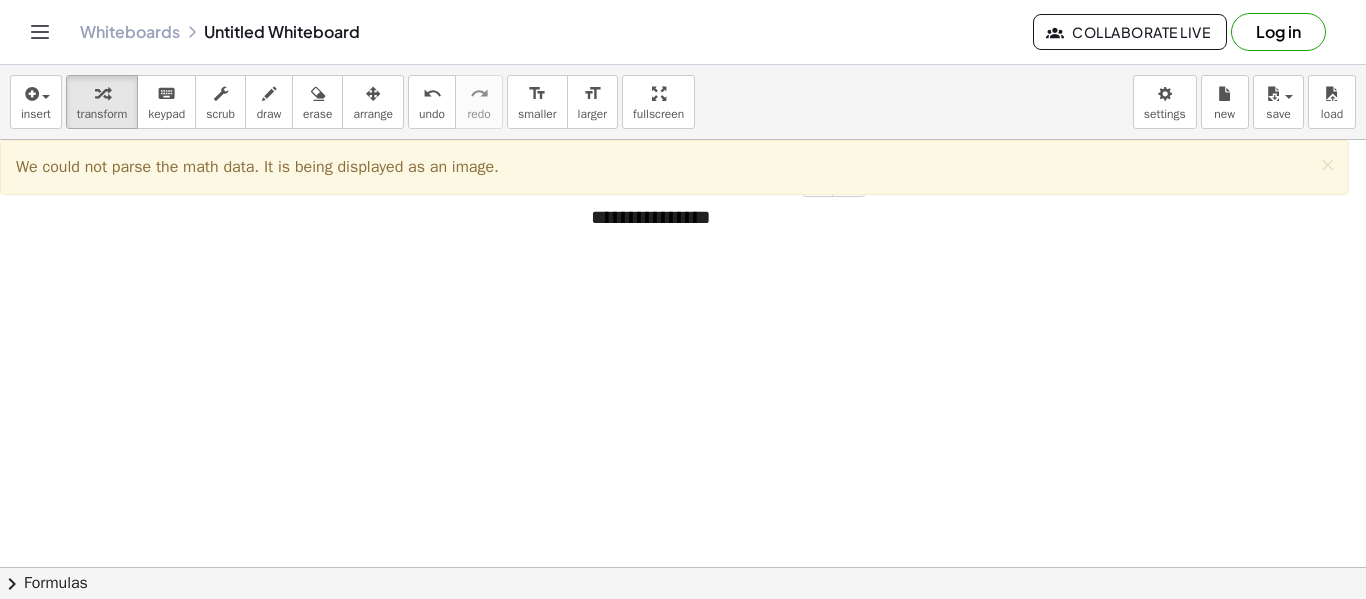 type 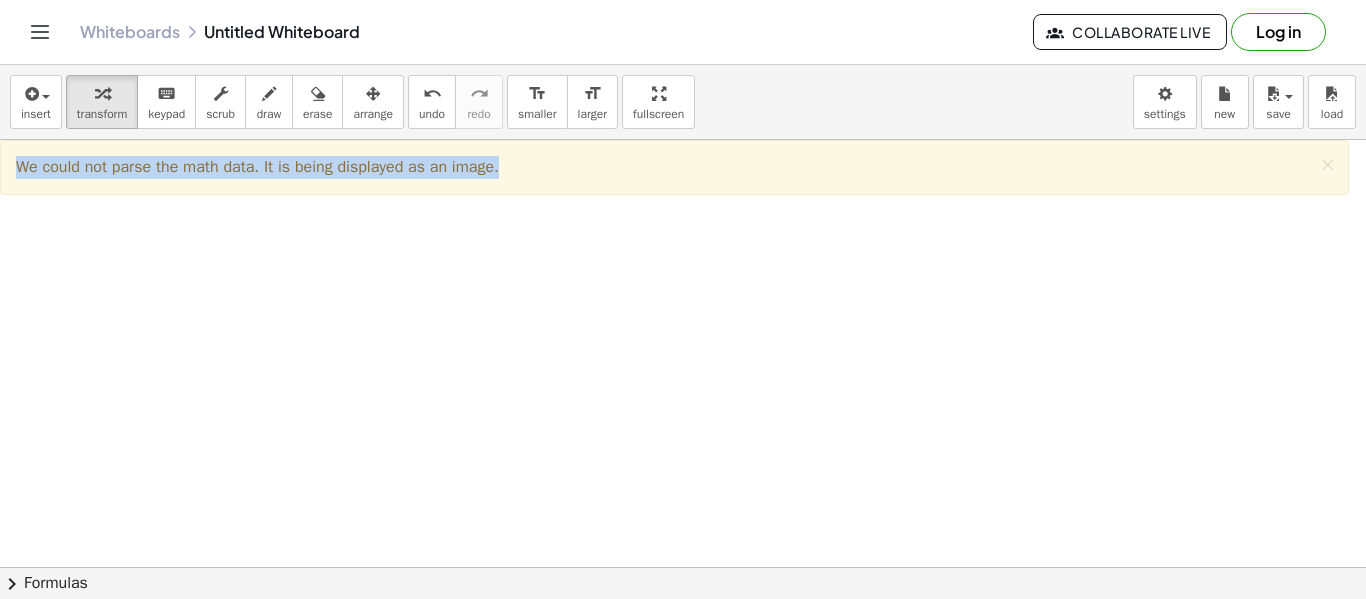 drag, startPoint x: 579, startPoint y: 179, endPoint x: 683, endPoint y: 279, distance: 144.27751 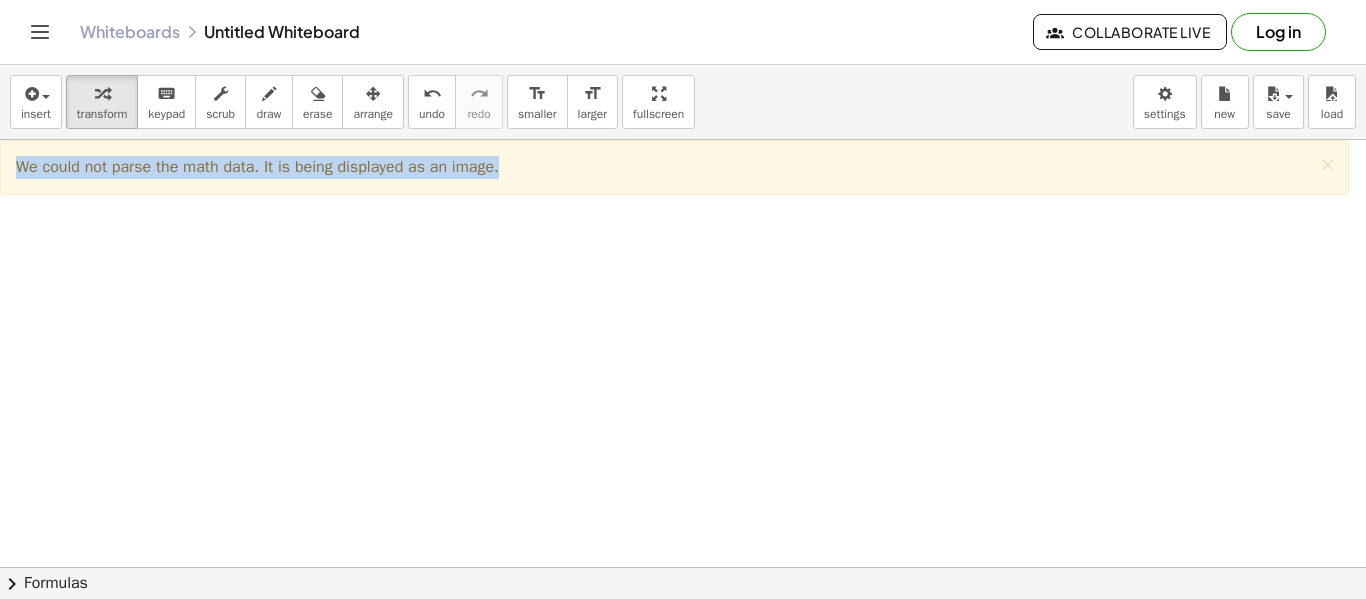 click at bounding box center [683, 632] 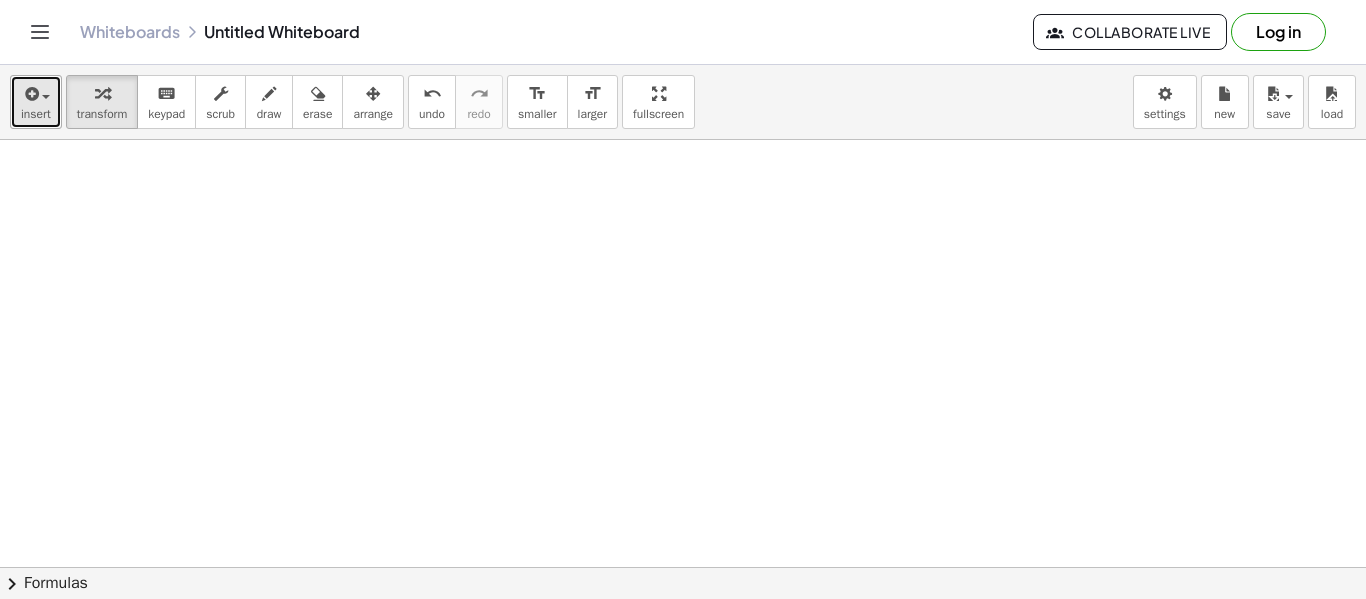 click on "insert" at bounding box center (36, 114) 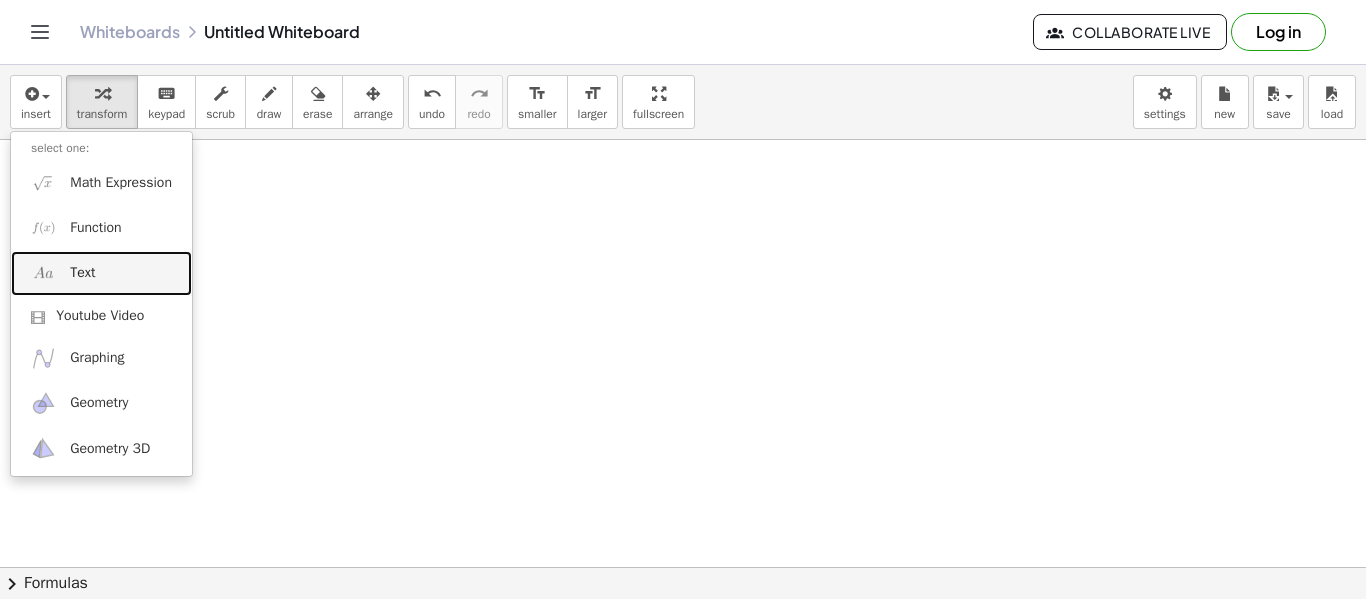click on "Text" at bounding box center (101, 273) 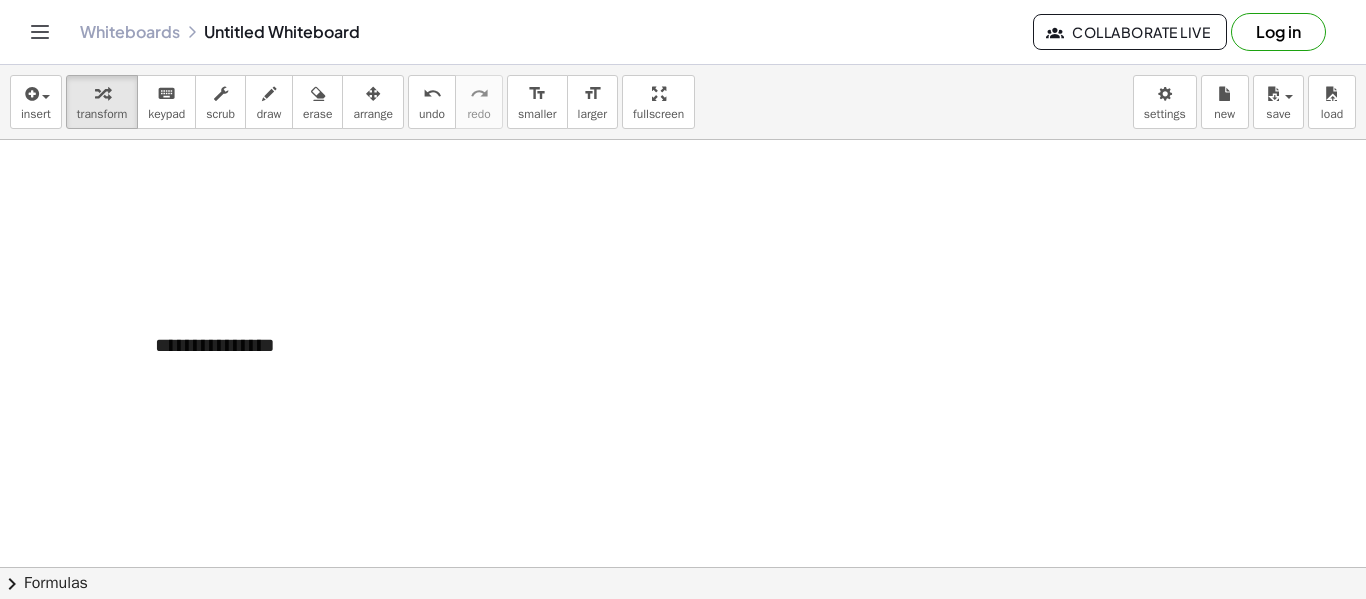 type 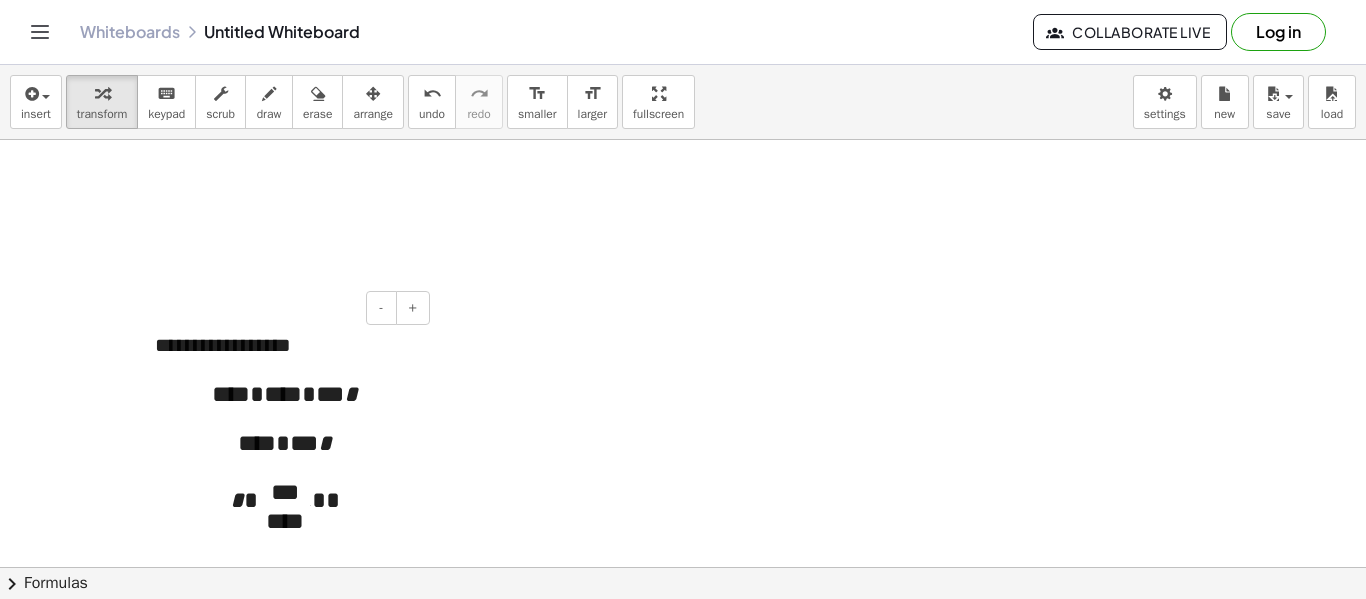 scroll, scrollTop: 200, scrollLeft: 0, axis: vertical 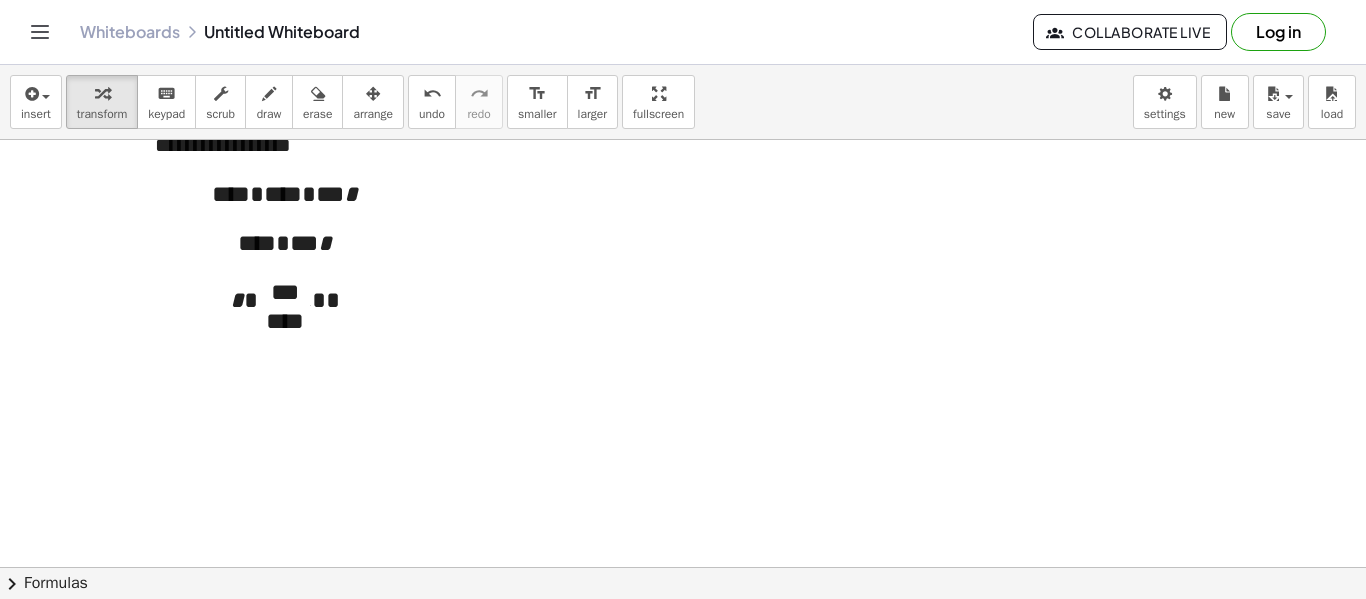 click on "**********" at bounding box center (285, 247) 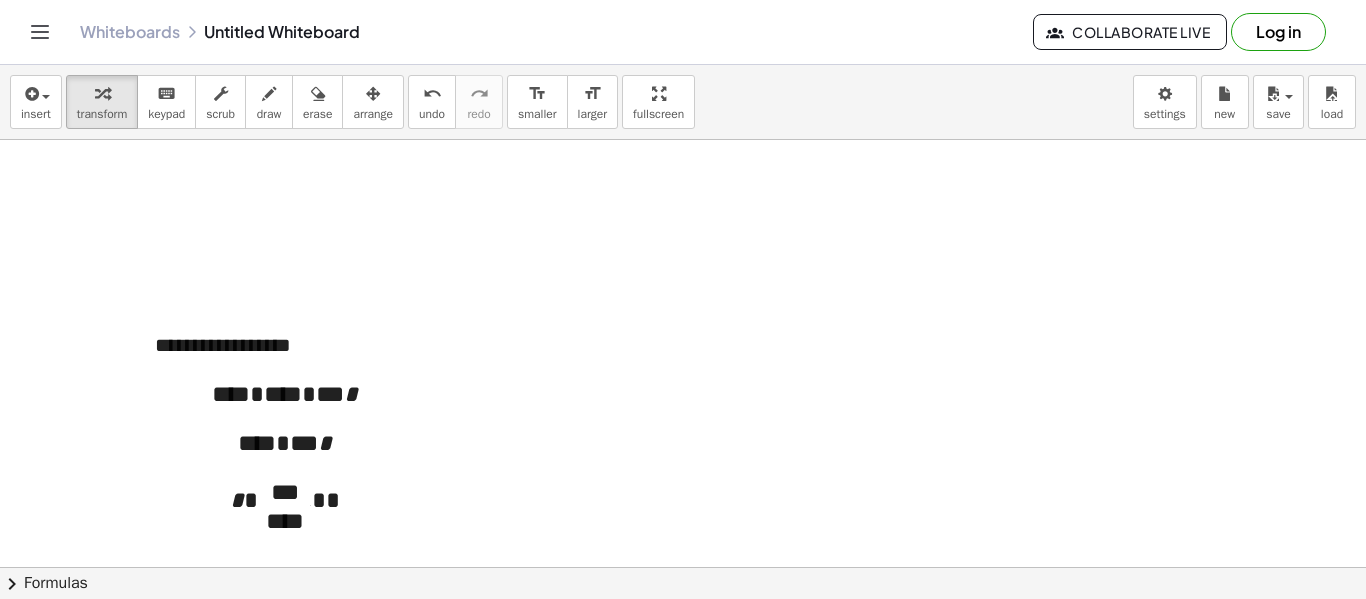 scroll, scrollTop: 200, scrollLeft: 0, axis: vertical 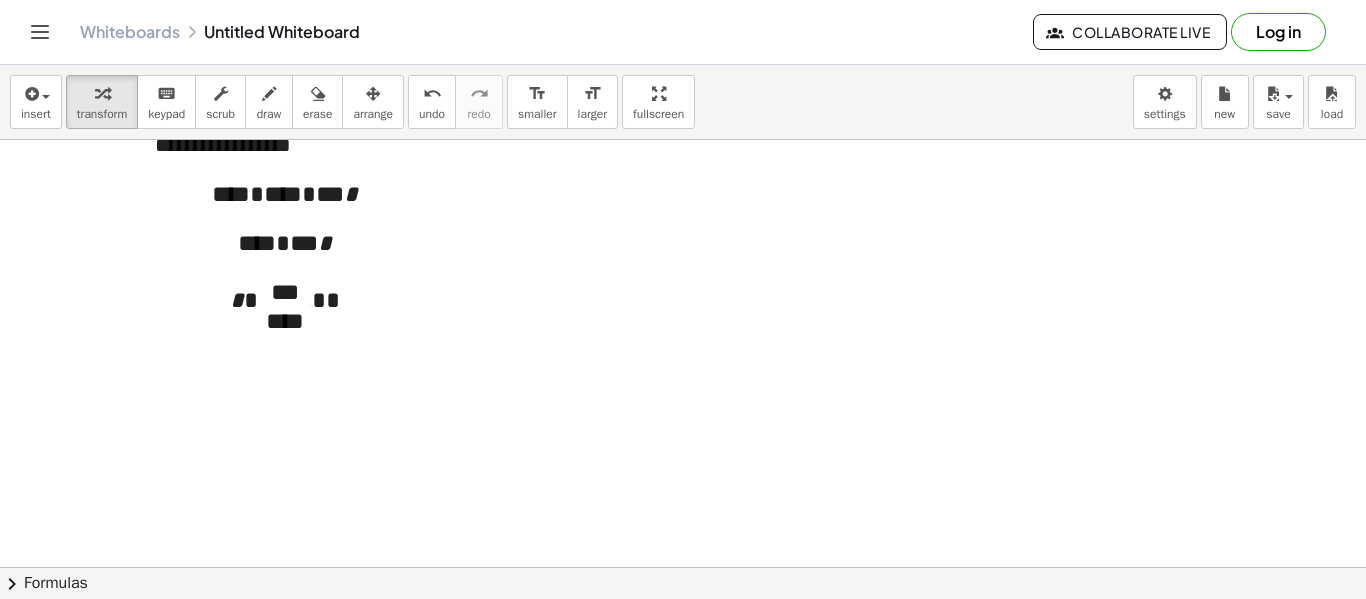 click on "* * *** **** * * *" at bounding box center (285, 296) 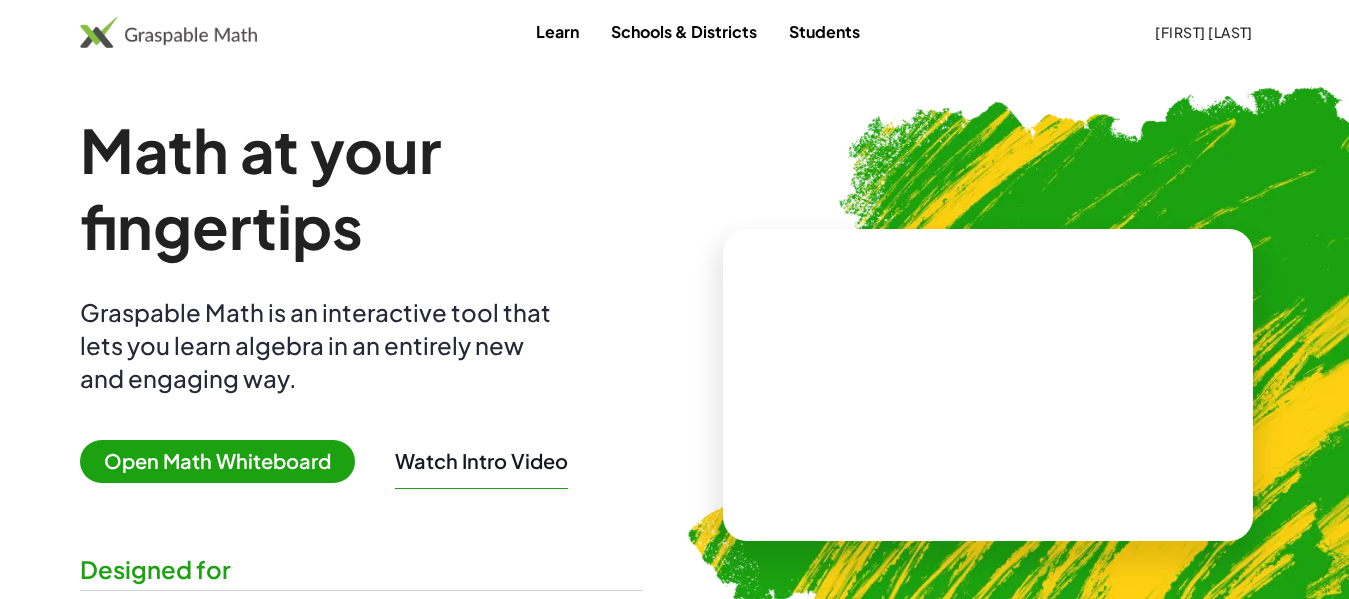 scroll, scrollTop: 0, scrollLeft: 0, axis: both 